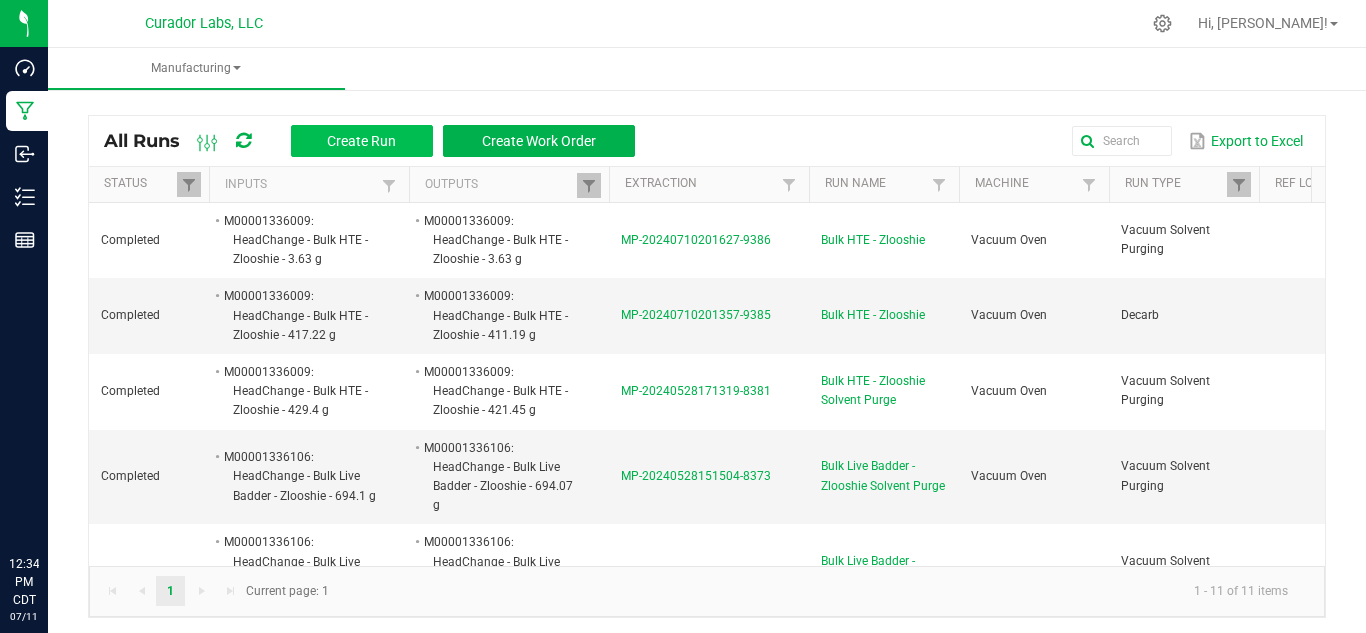 scroll, scrollTop: 0, scrollLeft: 0, axis: both 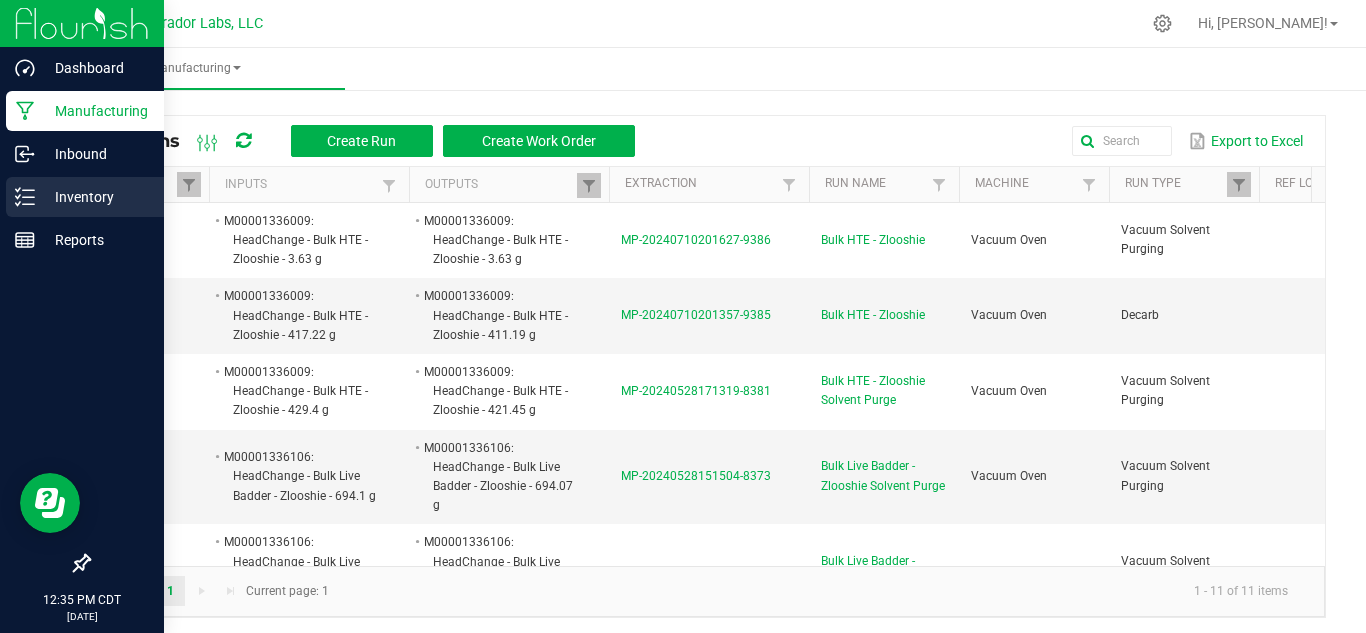 click on "Inventory" at bounding box center (82, 198) 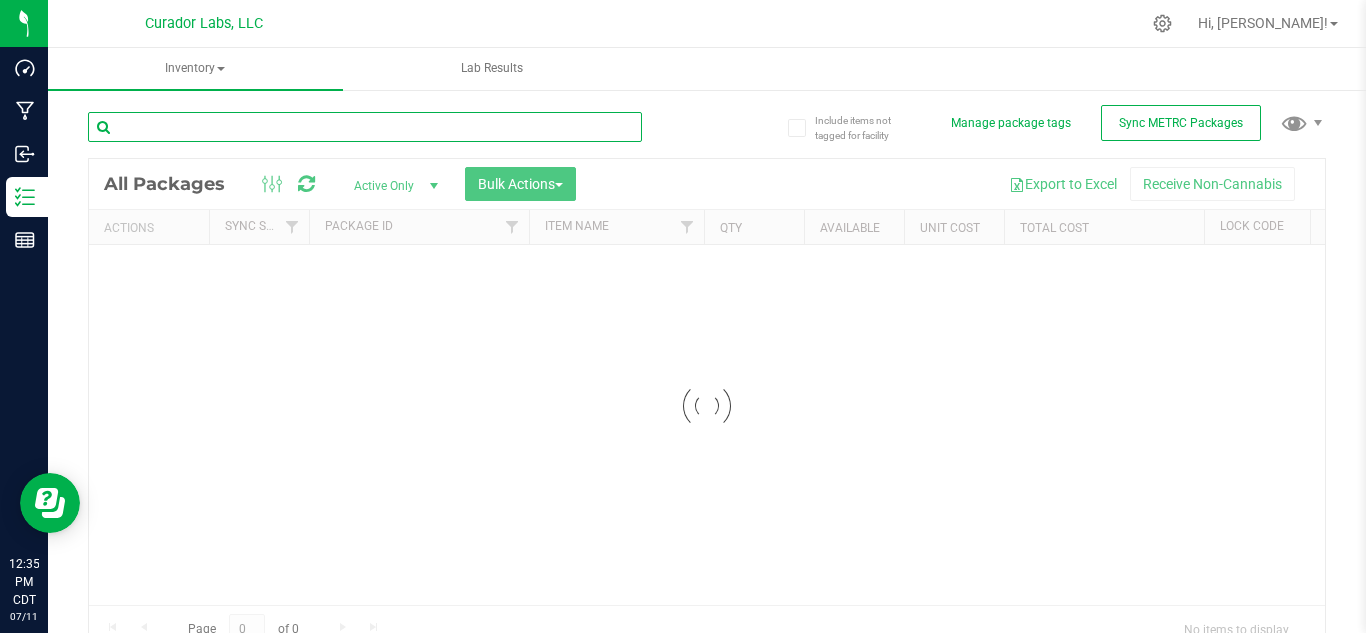 click at bounding box center (365, 127) 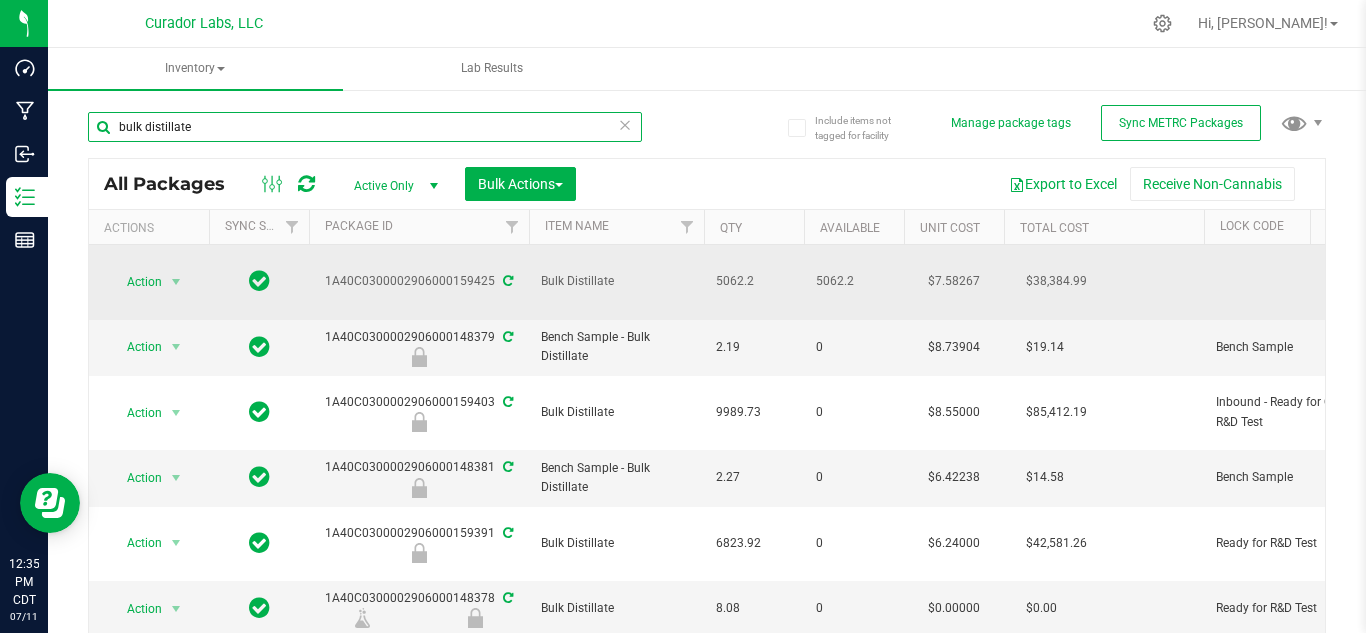 type on "bulk distillate" 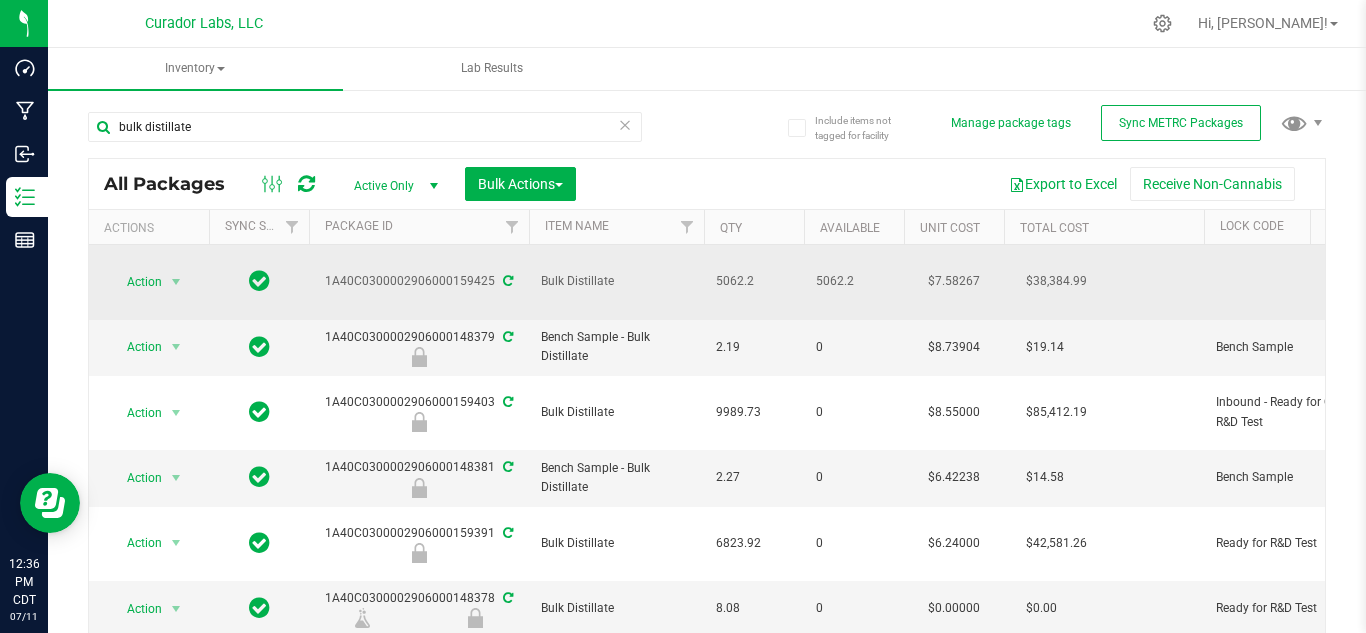 click at bounding box center [508, 281] 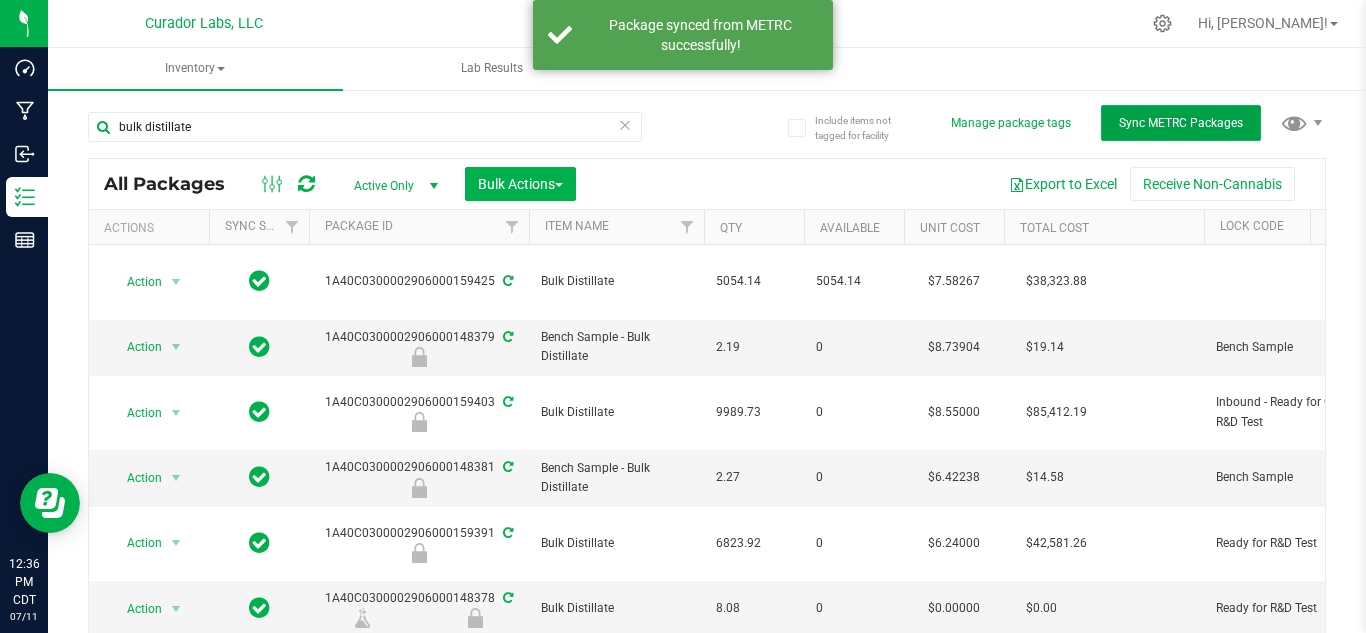 click on "Sync METRC Packages" at bounding box center [1181, 123] 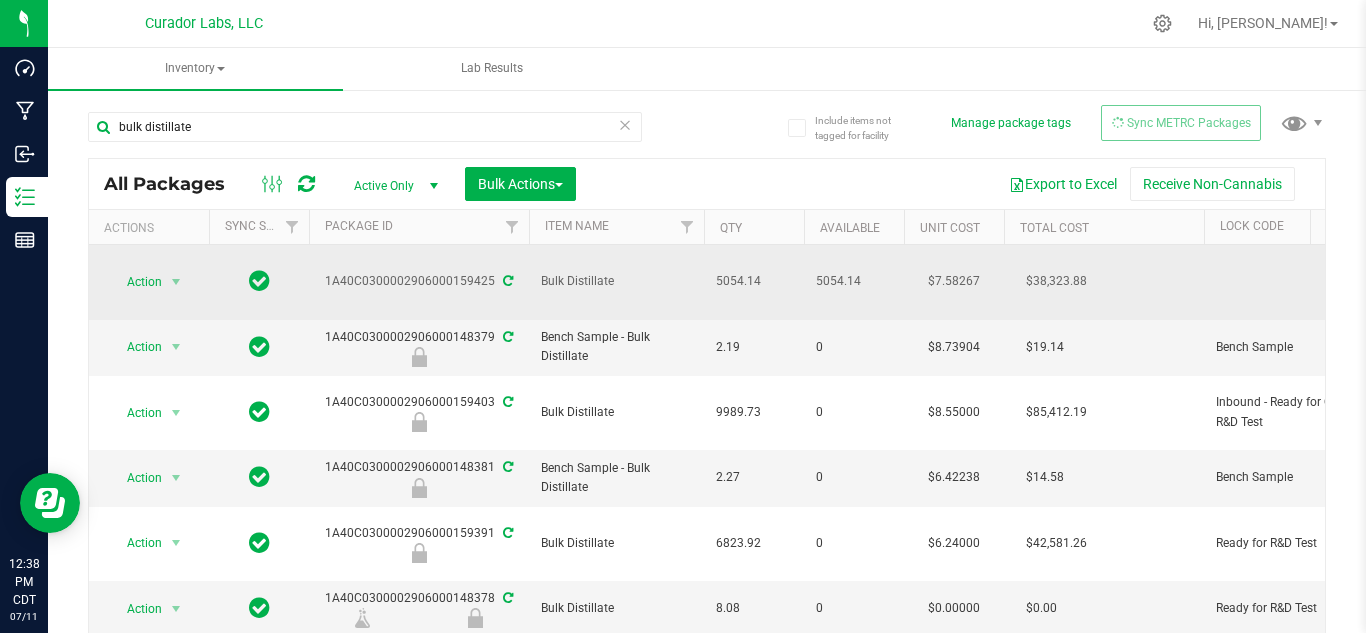 scroll, scrollTop: 0, scrollLeft: 245, axis: horizontal 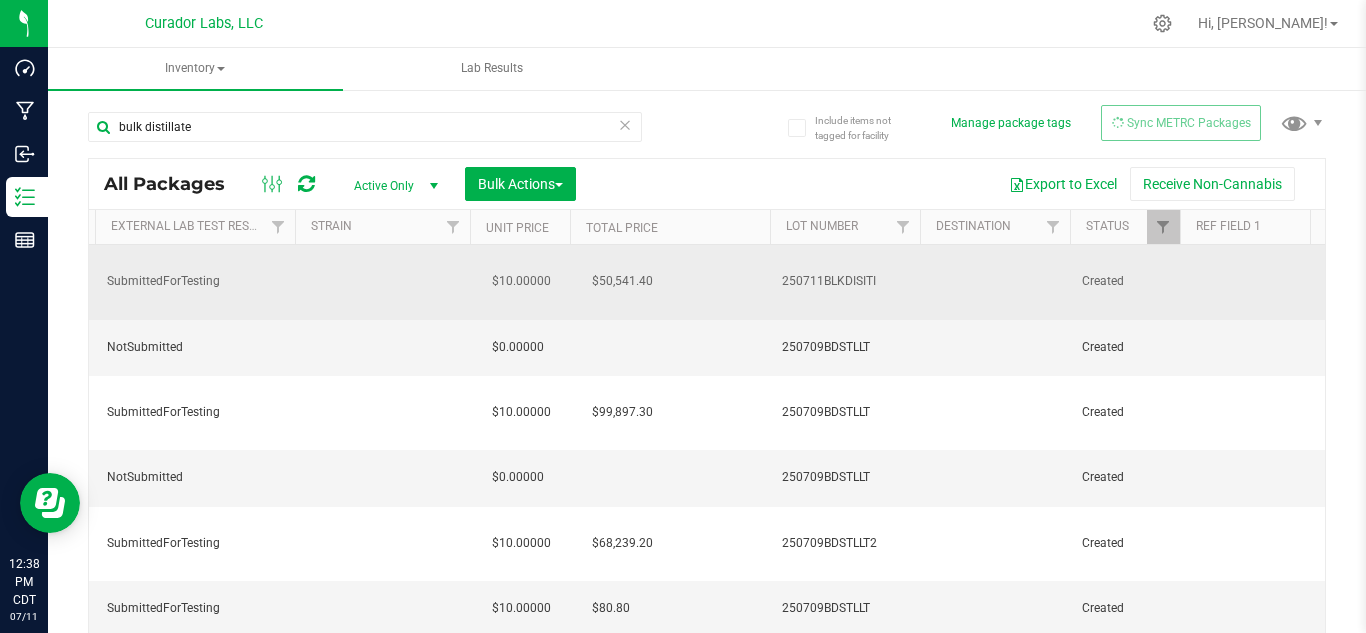 click on "250711BLKDISITI" at bounding box center [845, 281] 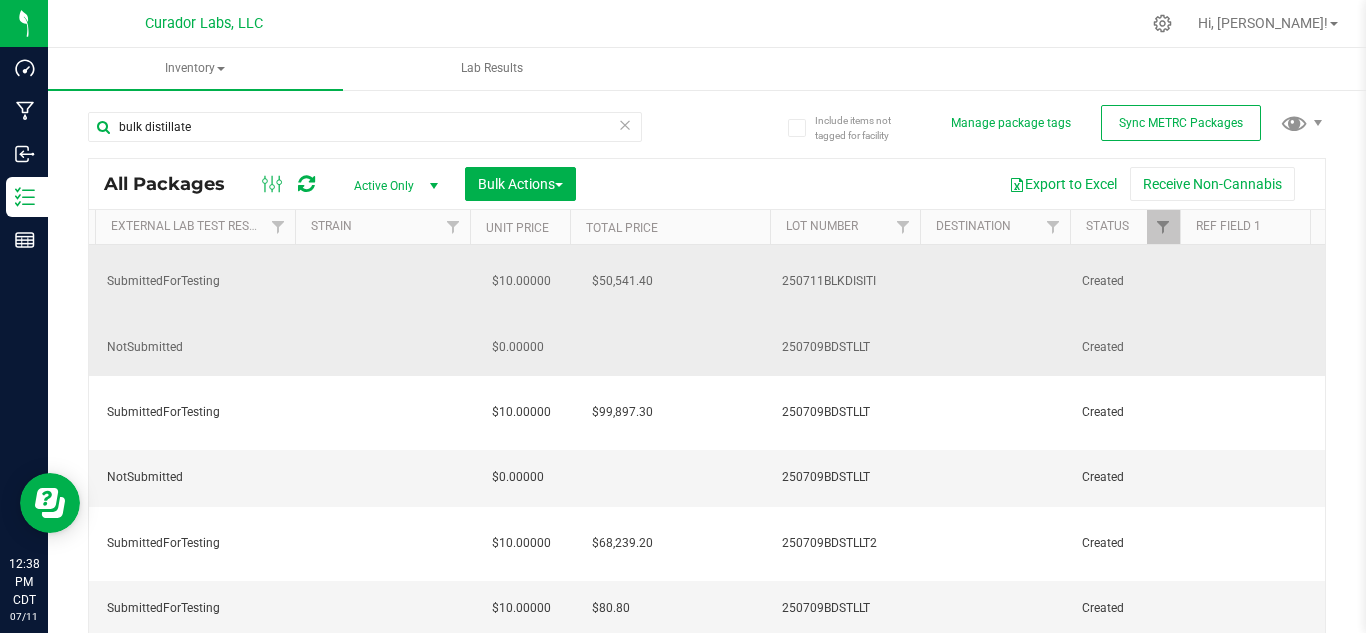 click at bounding box center (670, 348) 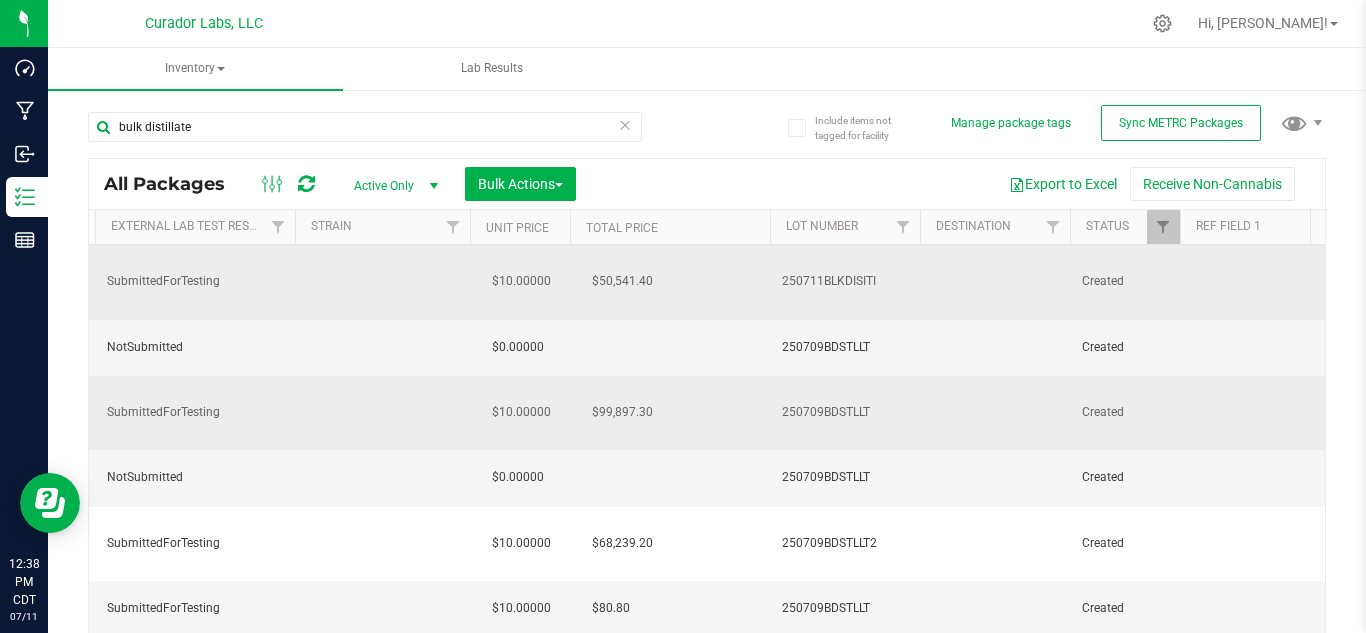 scroll, scrollTop: 0, scrollLeft: 93, axis: horizontal 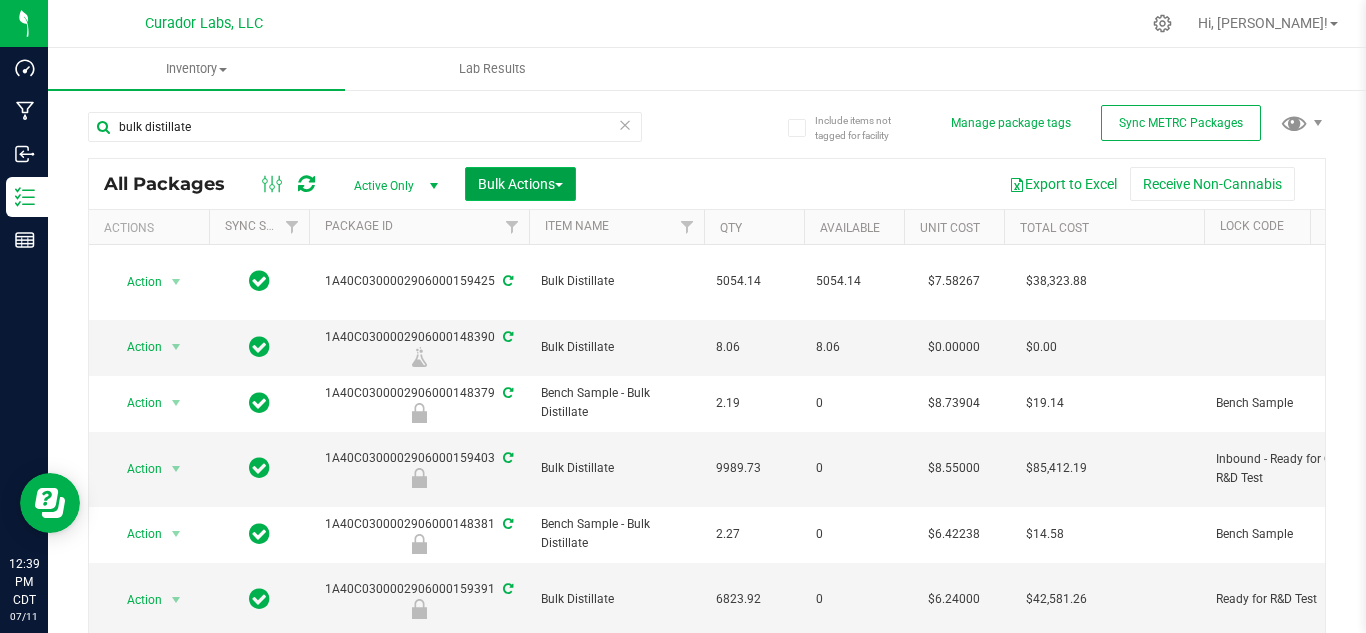 click on "Bulk Actions" at bounding box center [520, 184] 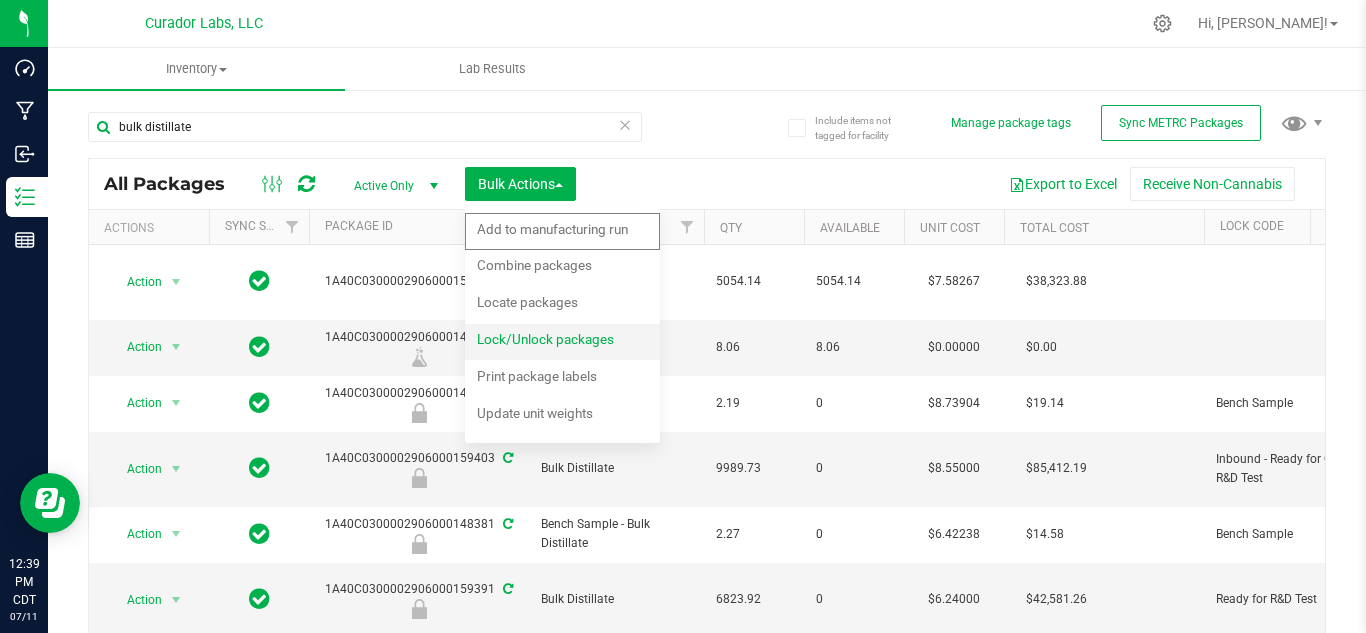 click on "Lock/Unlock packages" at bounding box center (559, 342) 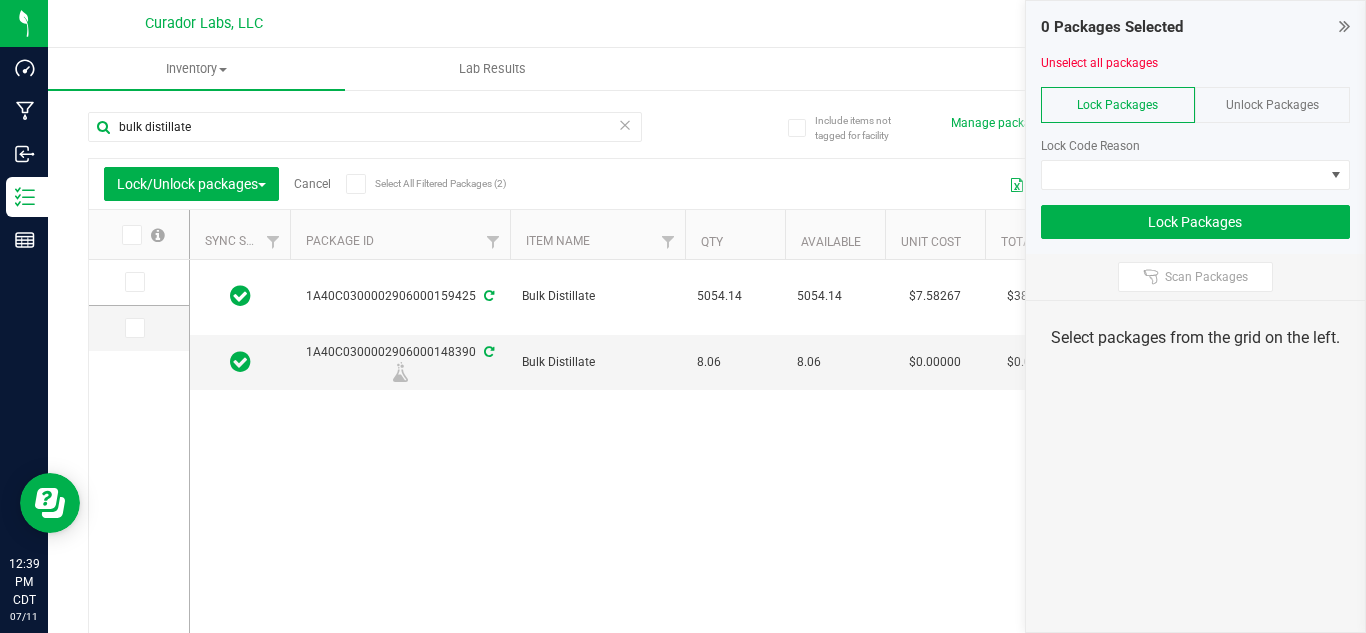 click at bounding box center [139, 235] 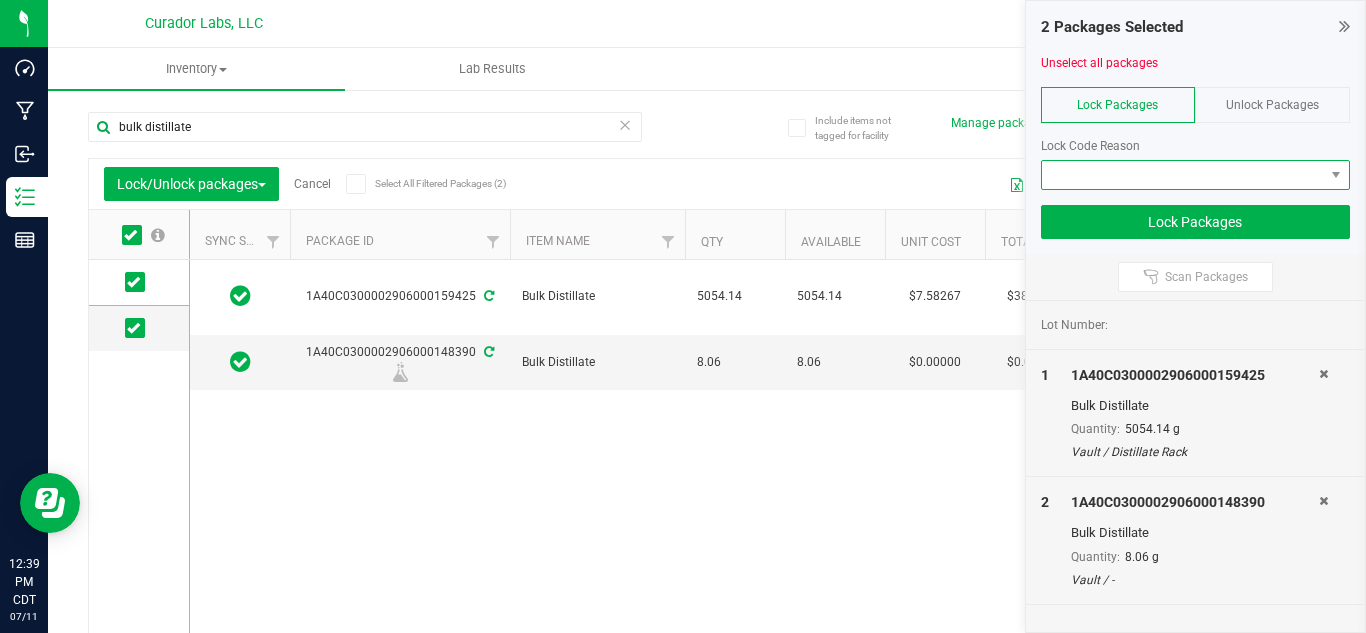 click at bounding box center [1183, 175] 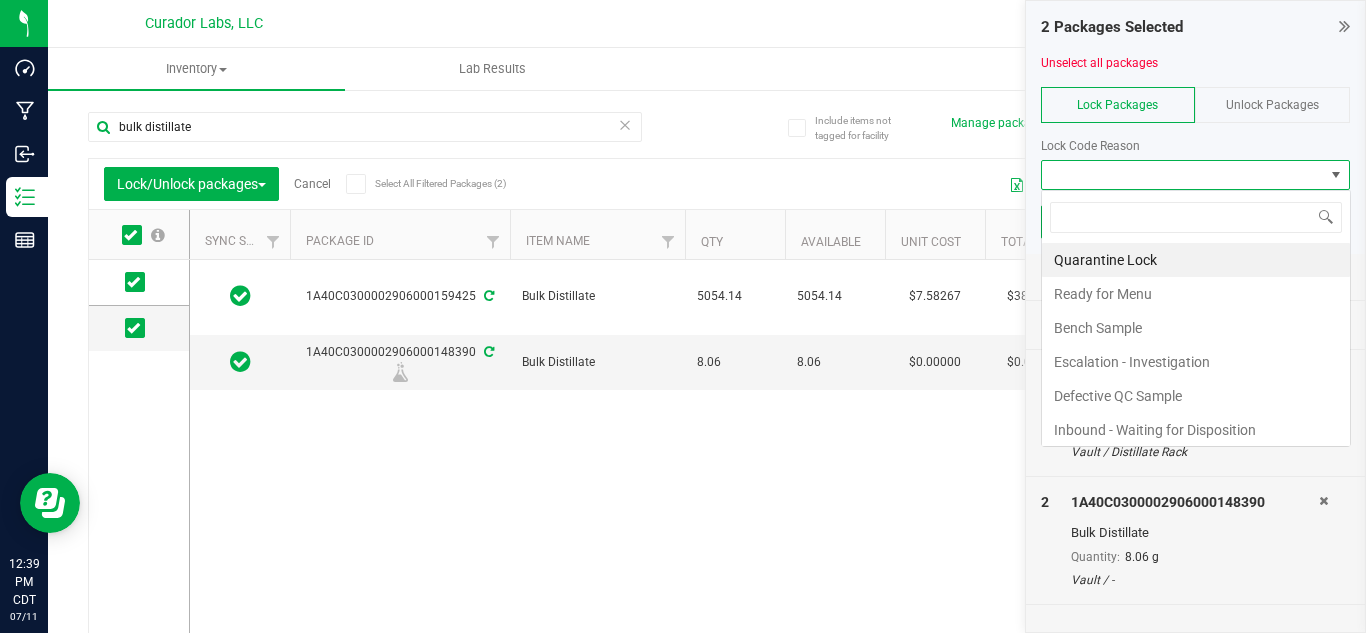 scroll, scrollTop: 99970, scrollLeft: 99690, axis: both 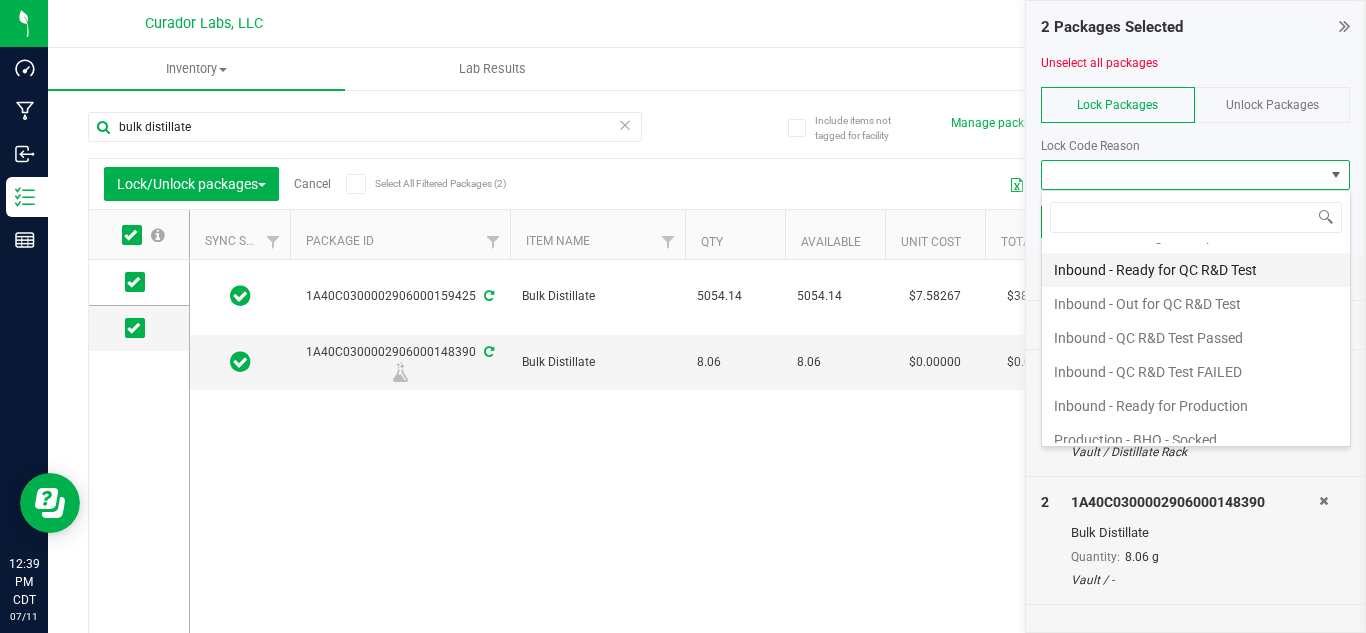click on "Inbound - Ready for QC R&D Test" at bounding box center [1196, 270] 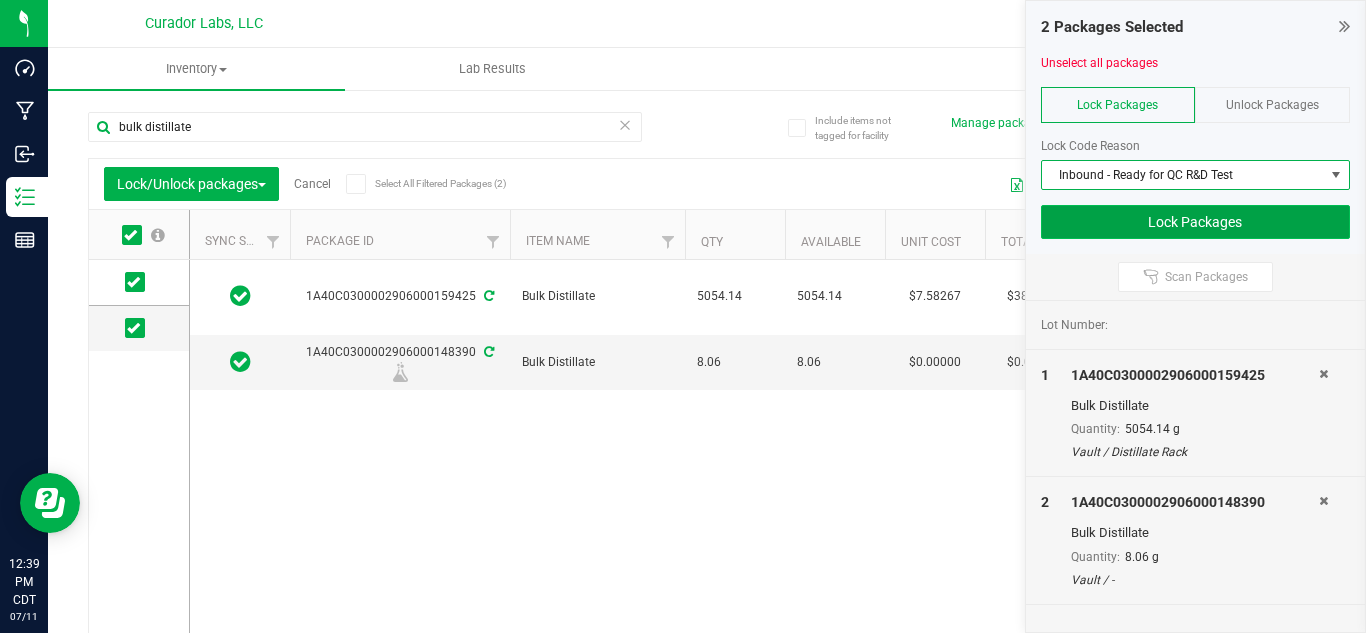 click on "Lock Packages" at bounding box center [1196, 222] 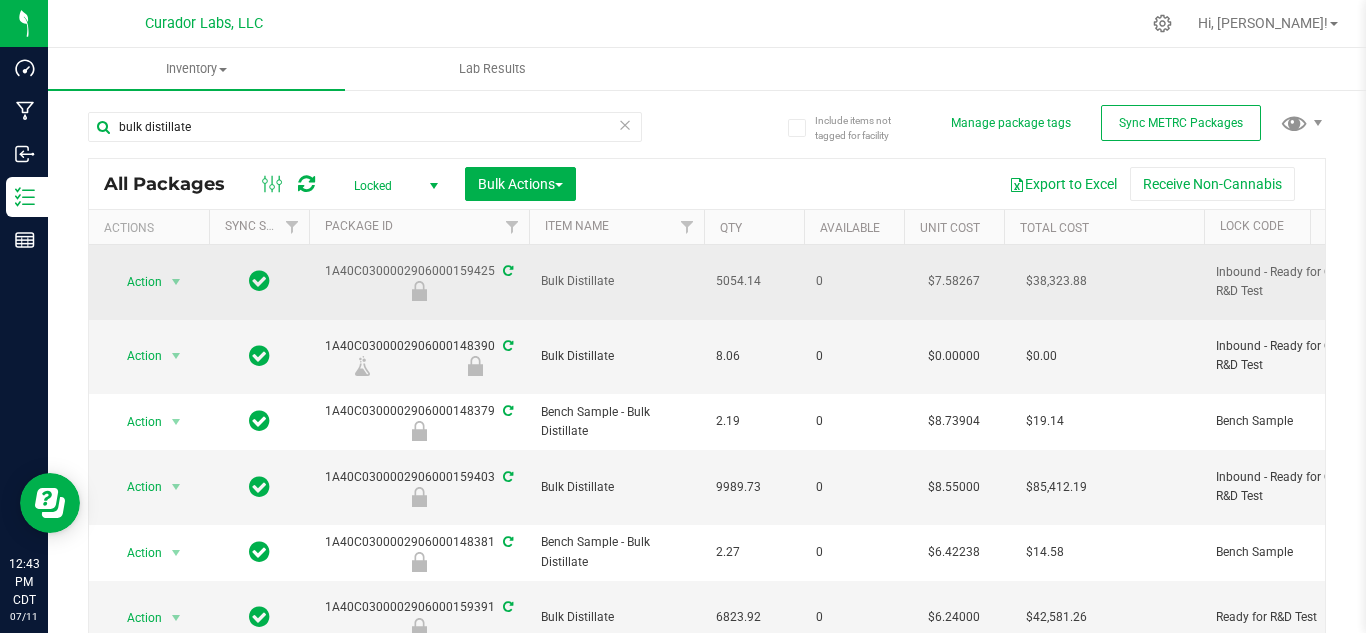 click on "1A40C0300002906000159425" at bounding box center [419, 281] 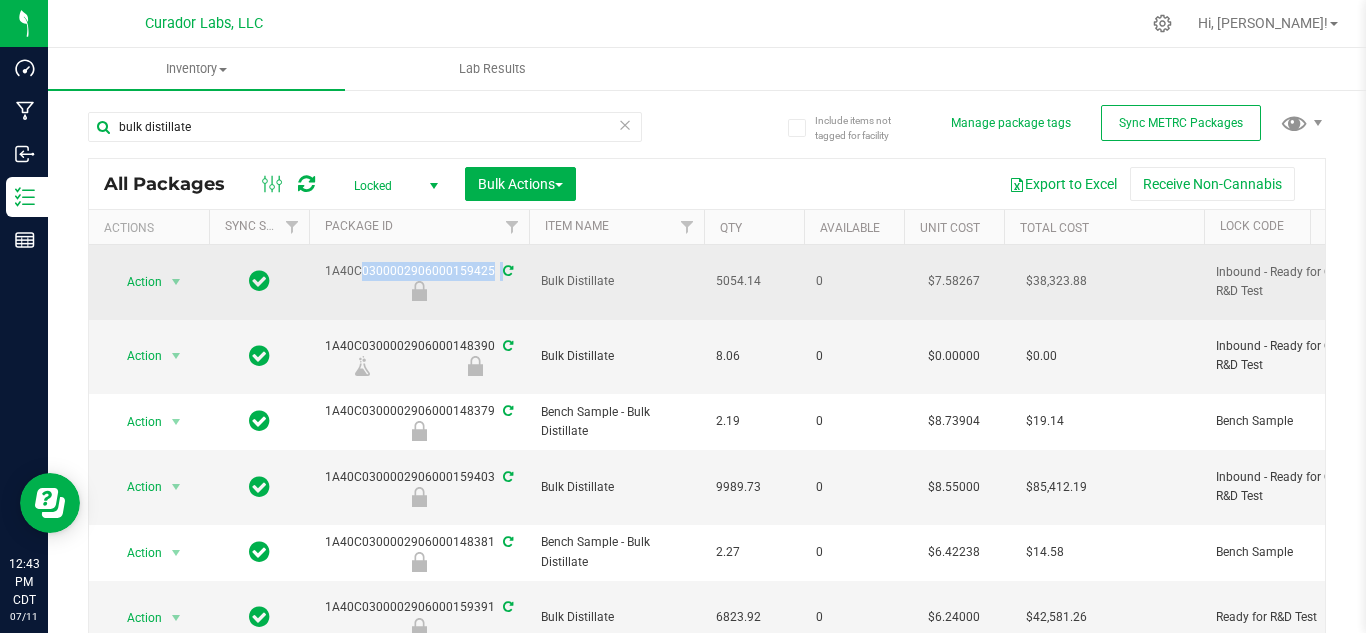 click on "1A40C0300002906000159425" at bounding box center [419, 281] 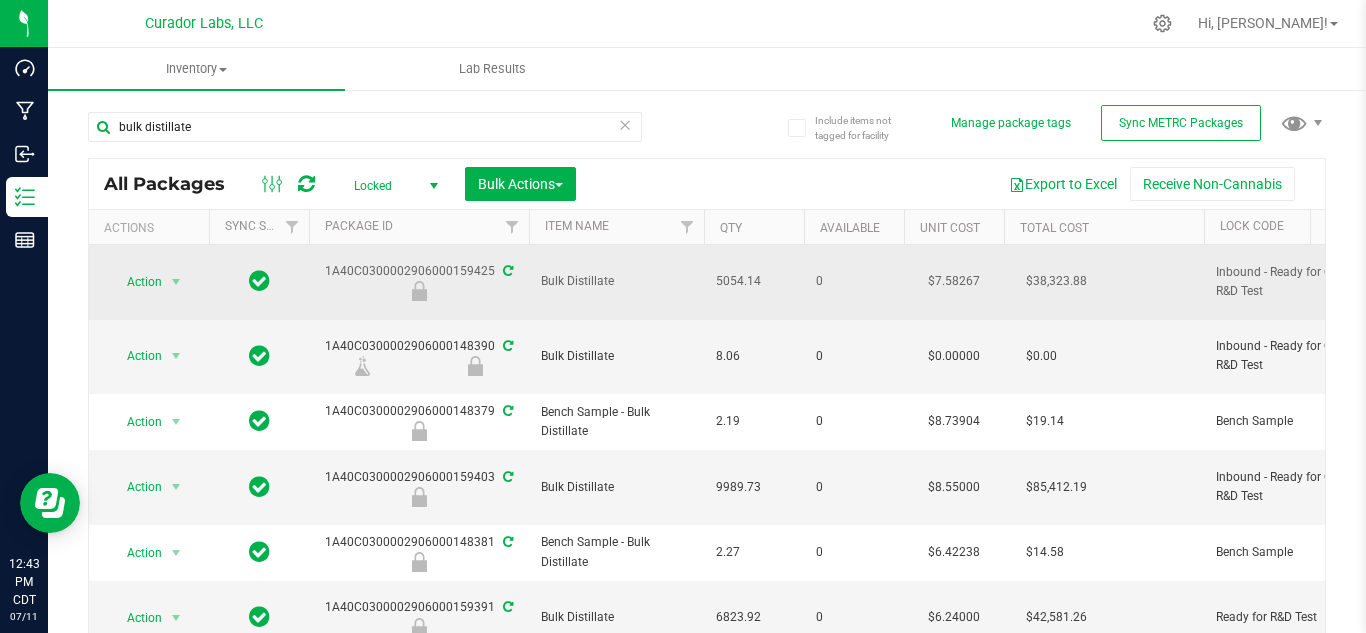 click on "5054.14" at bounding box center (754, 281) 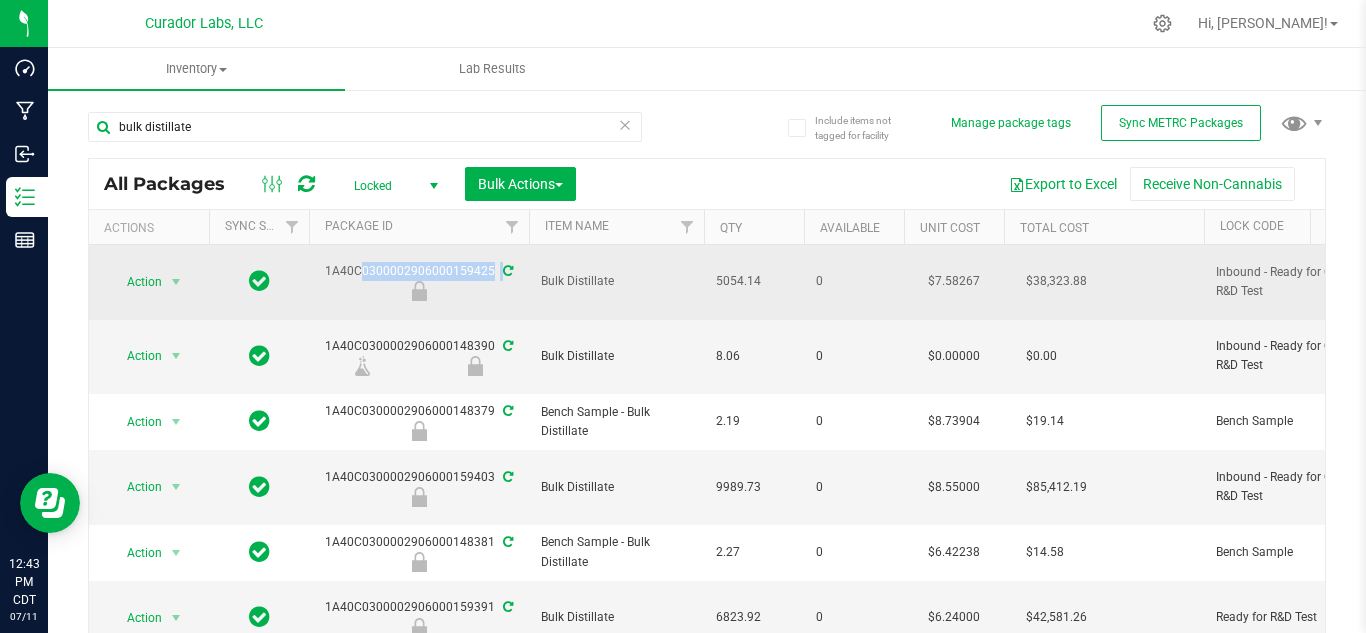 click on "1A40C0300002906000159425" at bounding box center (419, 281) 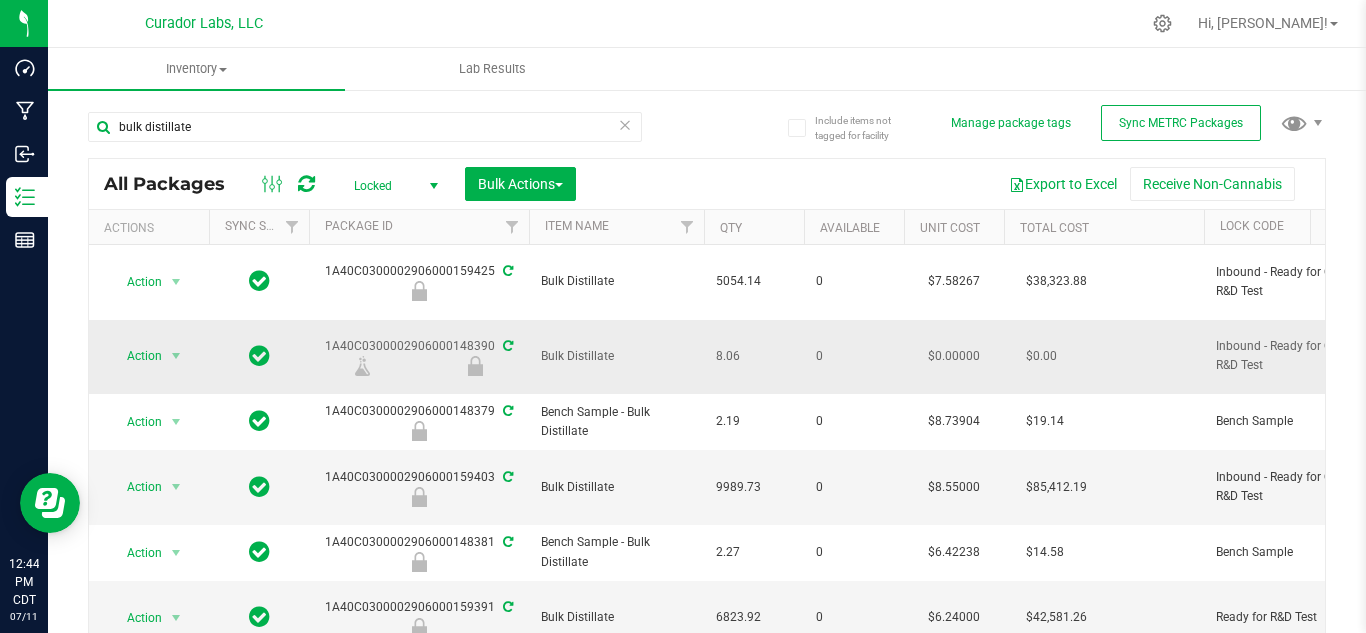 click on "1A40C0300002906000148390" at bounding box center (419, 356) 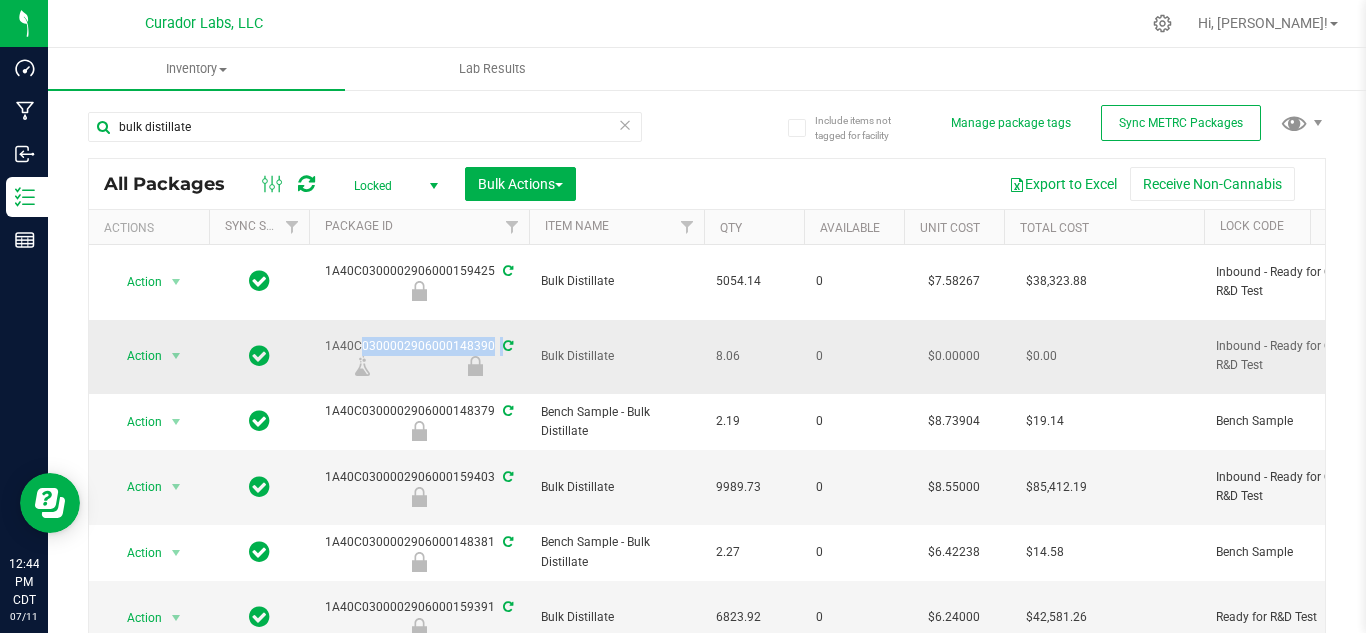 click on "1A40C0300002906000148390" at bounding box center [419, 356] 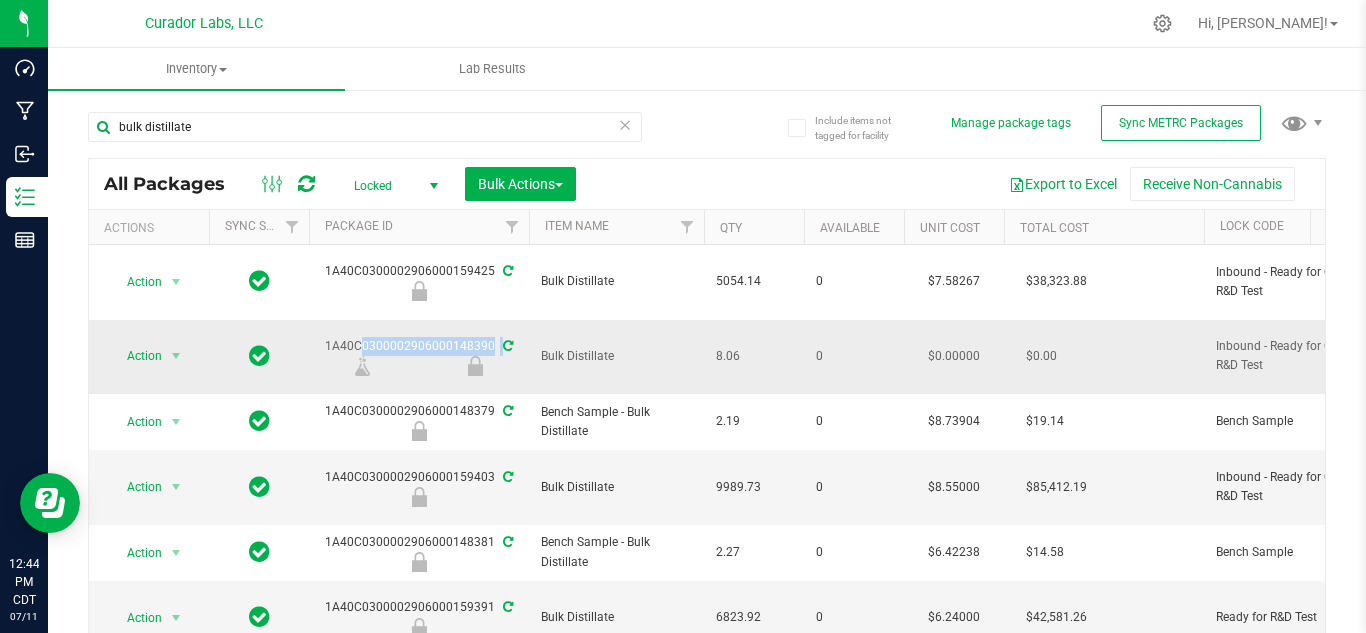 copy on "1A40C0300002906000148390" 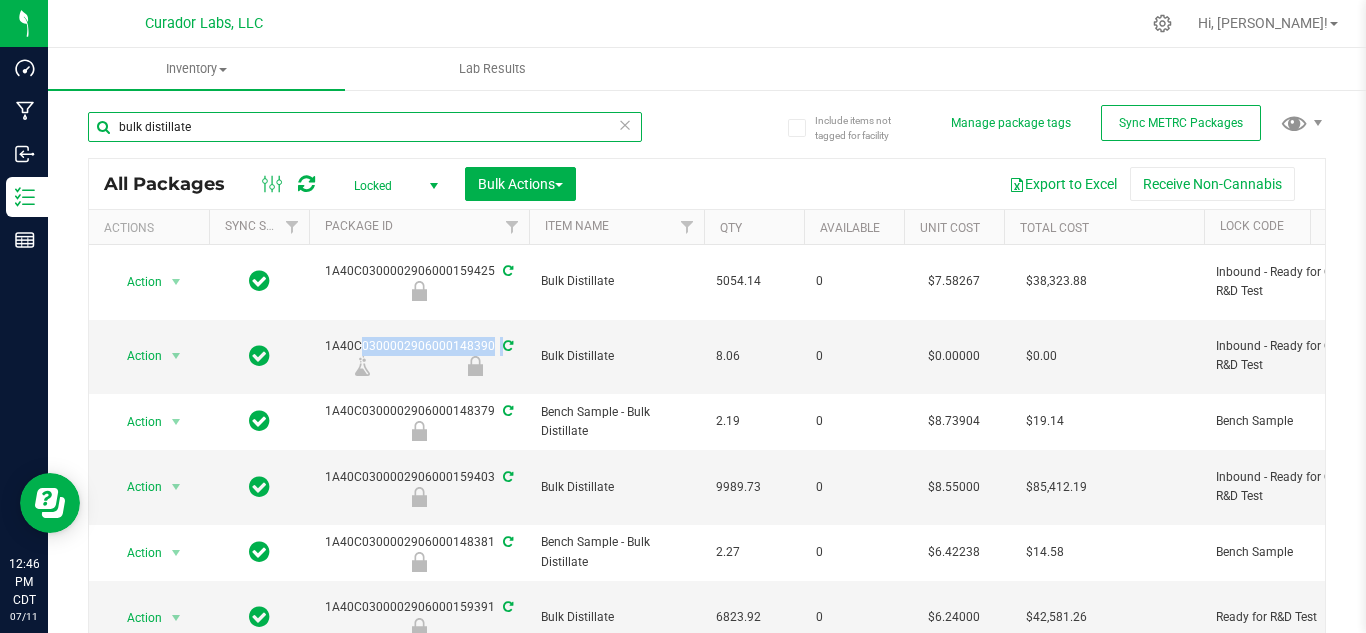click on "bulk distillate" at bounding box center [365, 127] 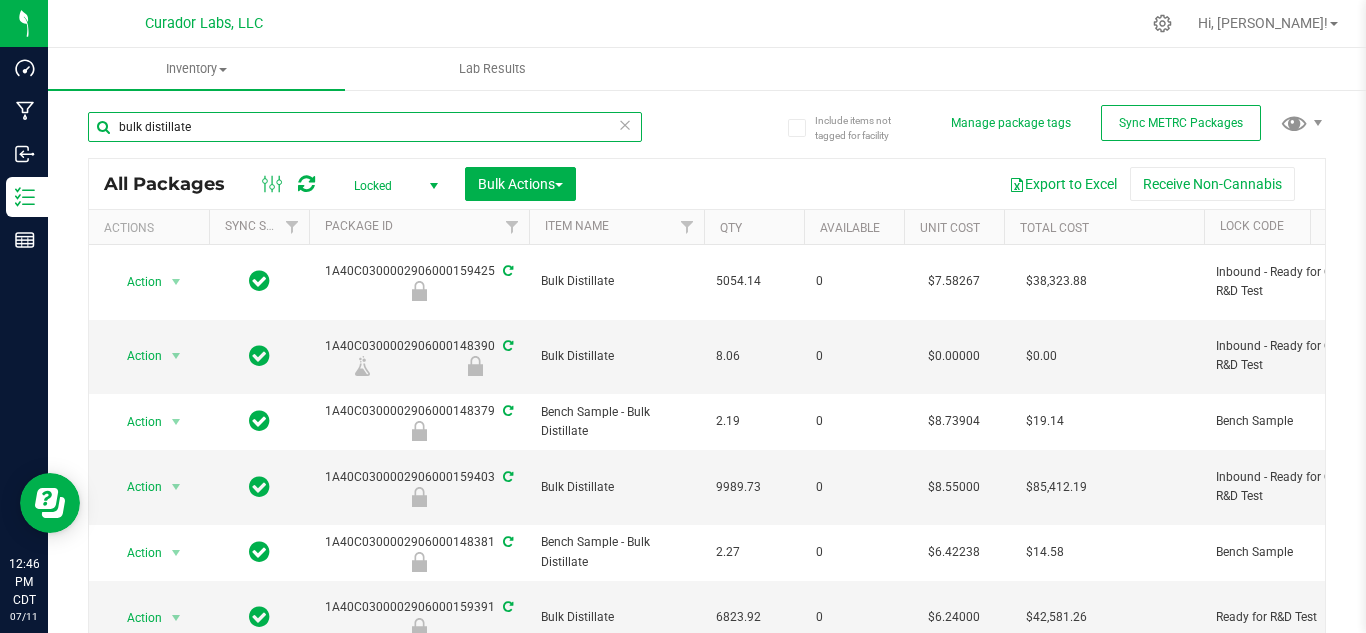 click on "bulk distillate" at bounding box center (365, 127) 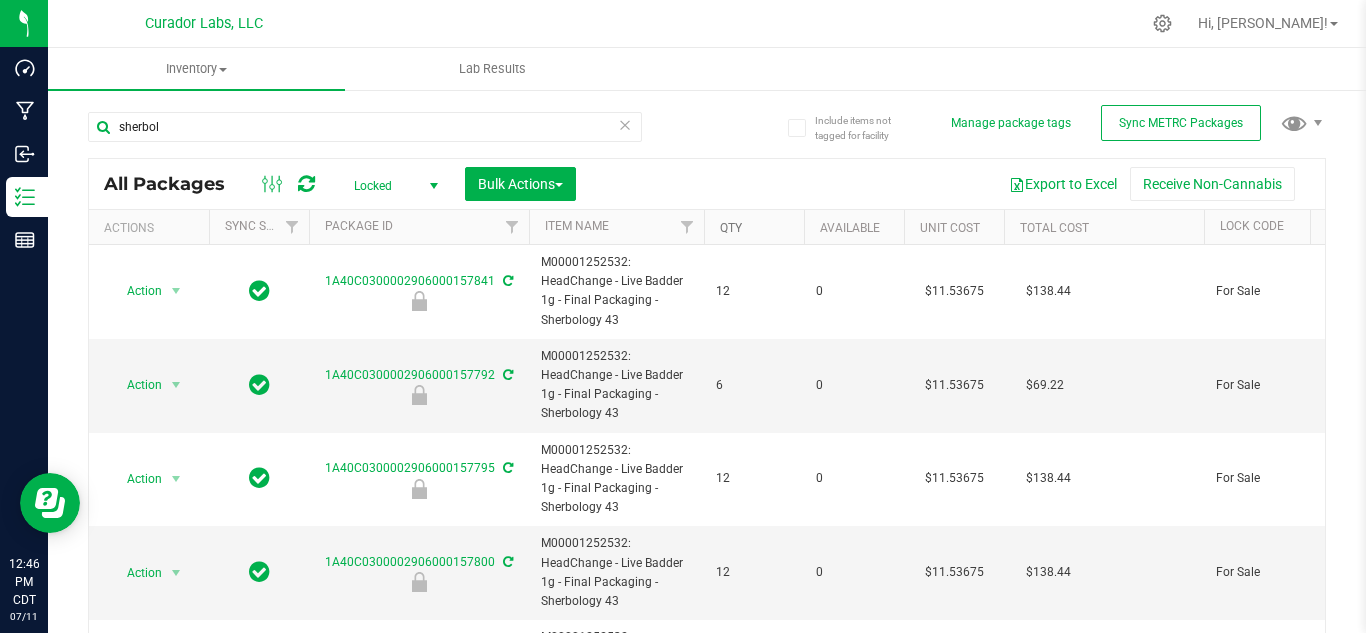 click on "Qty" at bounding box center [731, 228] 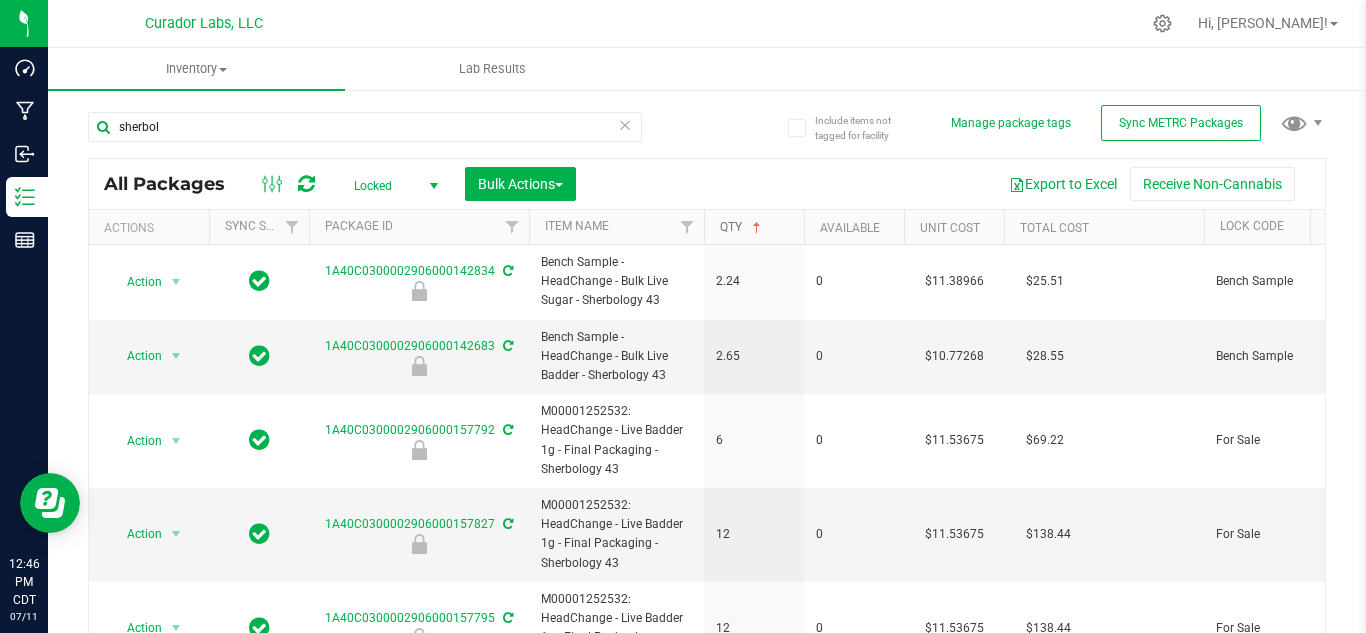 click on "Qty" at bounding box center (742, 227) 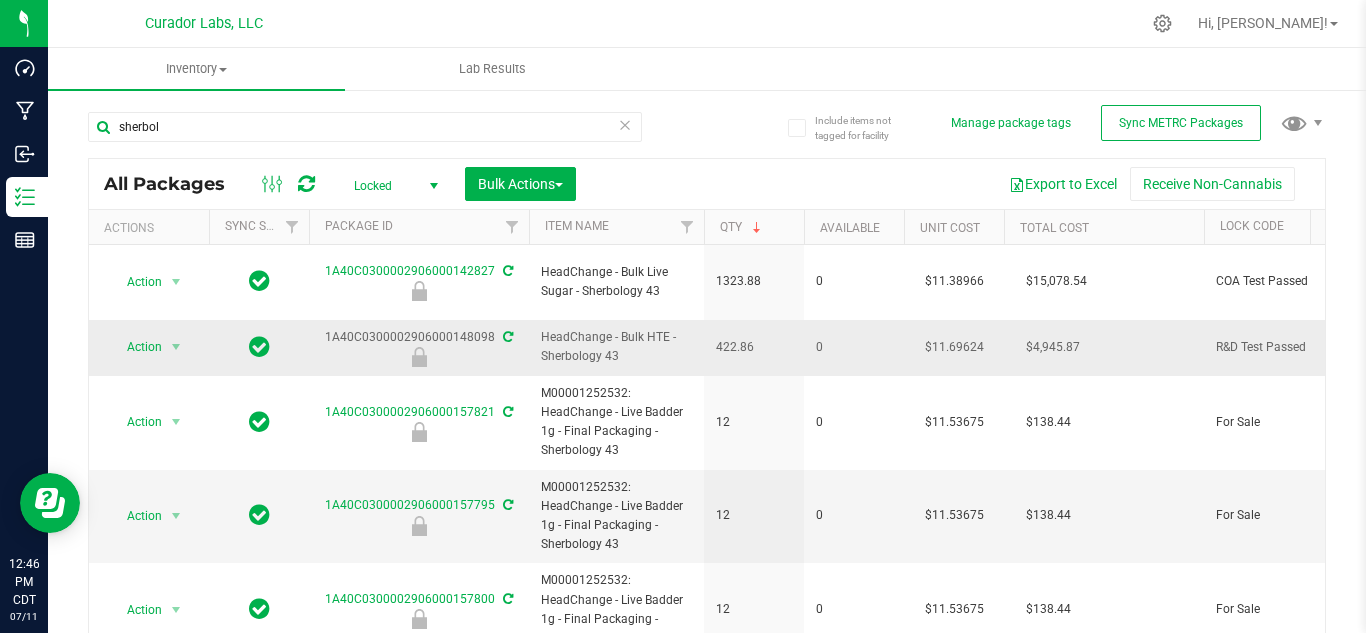 drag, startPoint x: 622, startPoint y: 340, endPoint x: 538, endPoint y: 331, distance: 84.48077 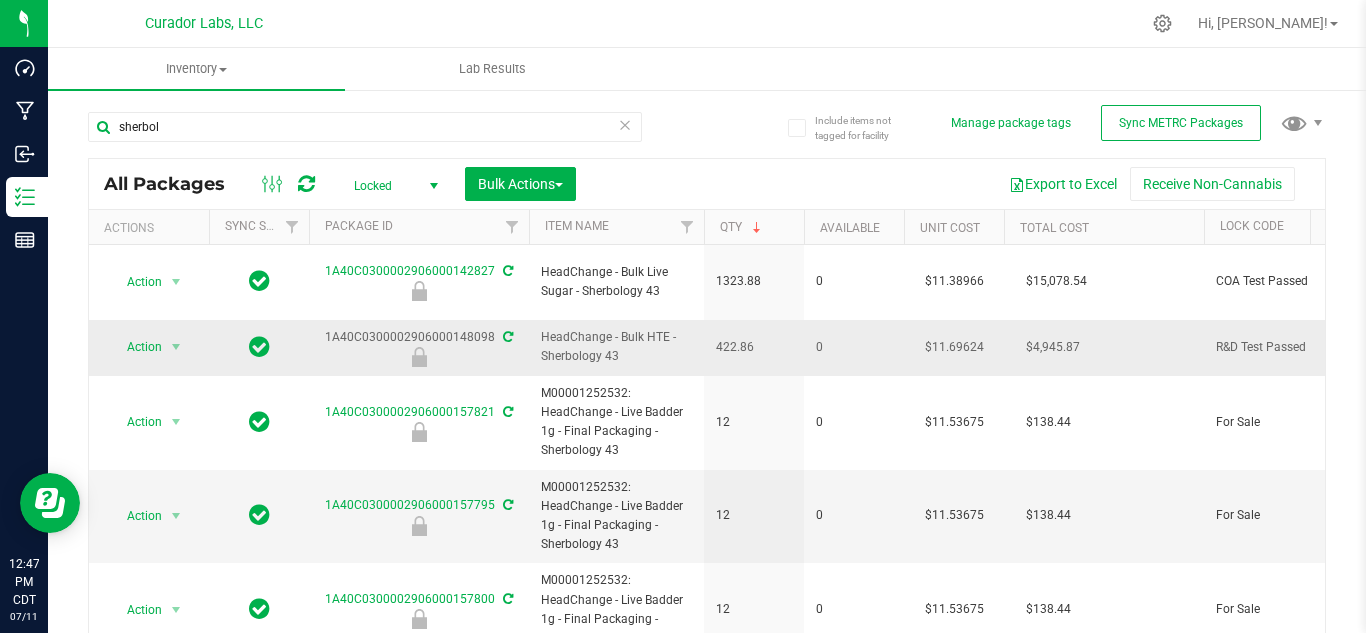 click on "422.86" at bounding box center (754, 347) 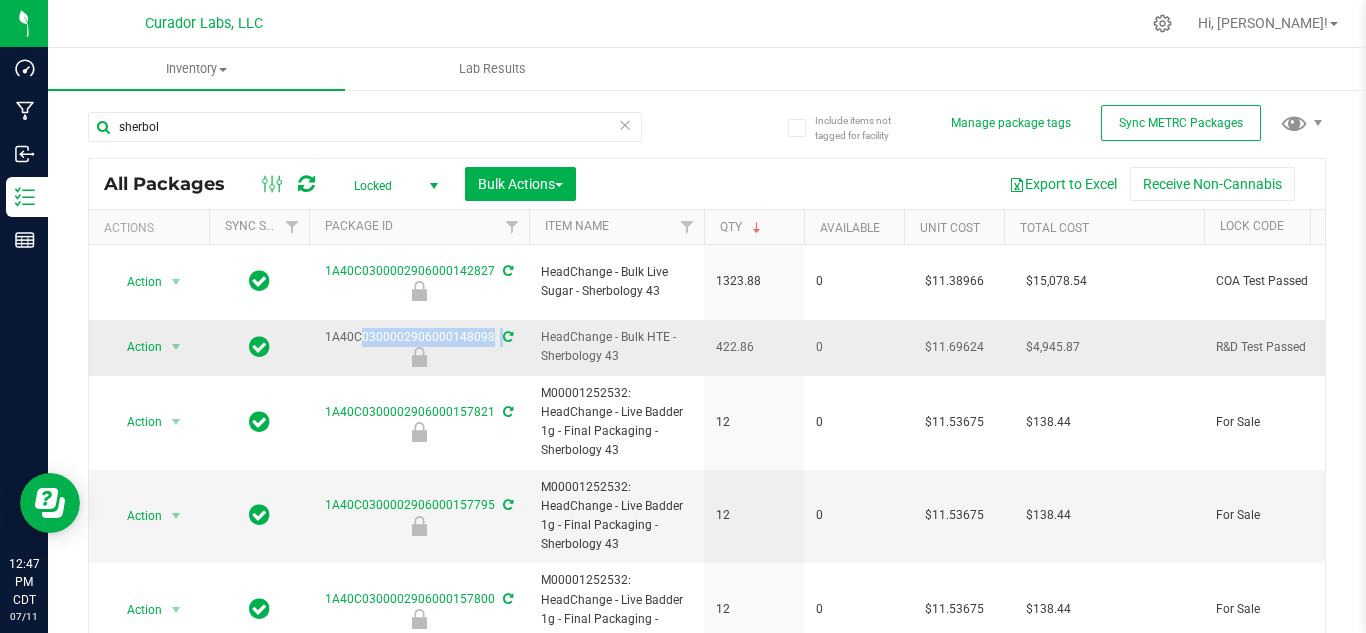 click on "1A40C0300002906000148098" at bounding box center [419, 347] 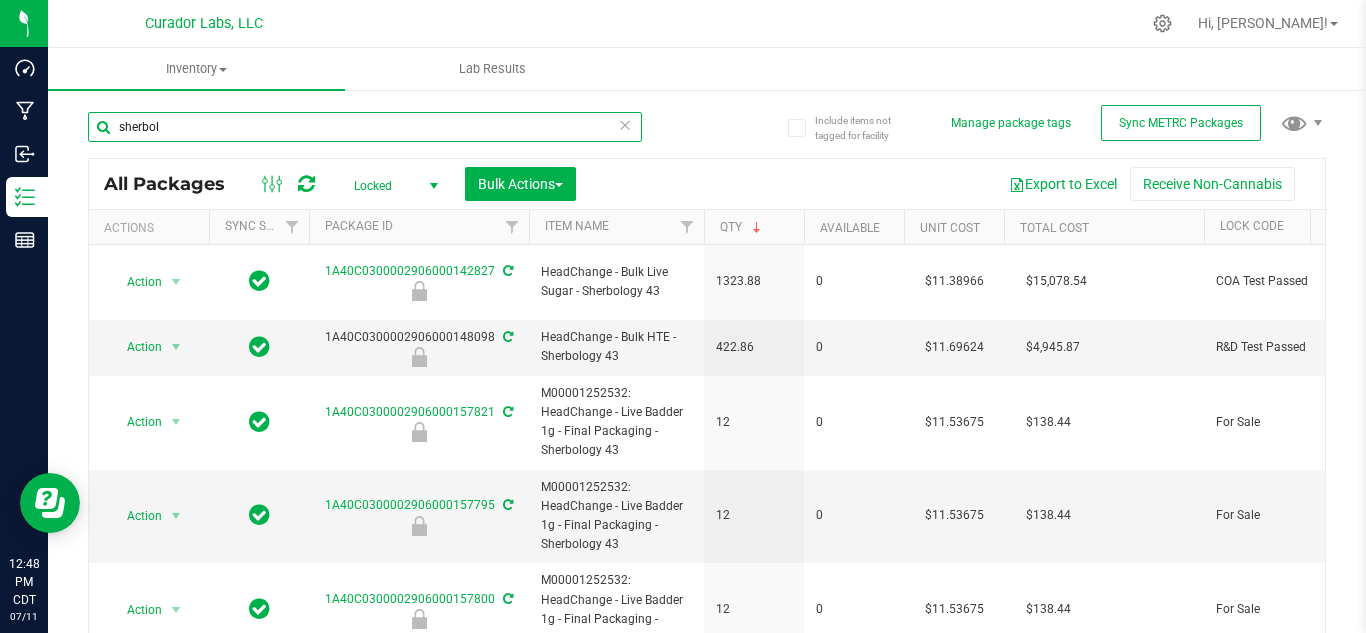 click on "sherbol" at bounding box center (365, 127) 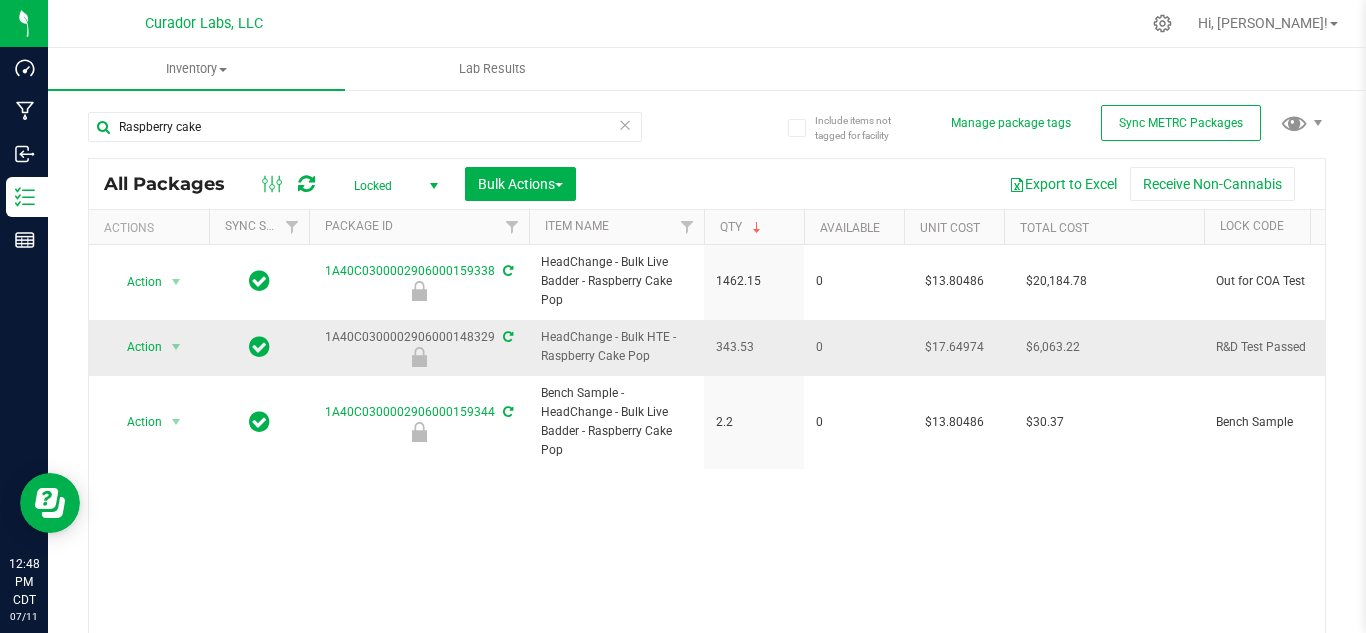 drag, startPoint x: 652, startPoint y: 355, endPoint x: 544, endPoint y: 349, distance: 108.16654 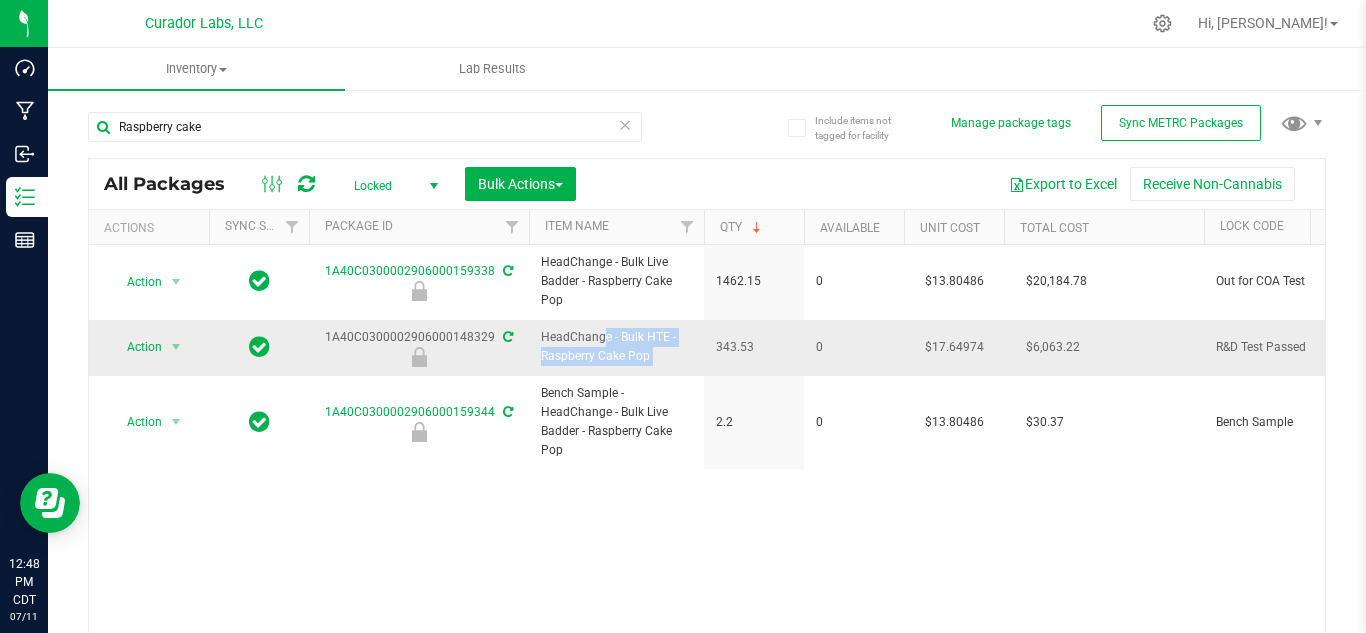 click on "HeadChange - Bulk HTE - Raspberry Cake Pop" at bounding box center [616, 347] 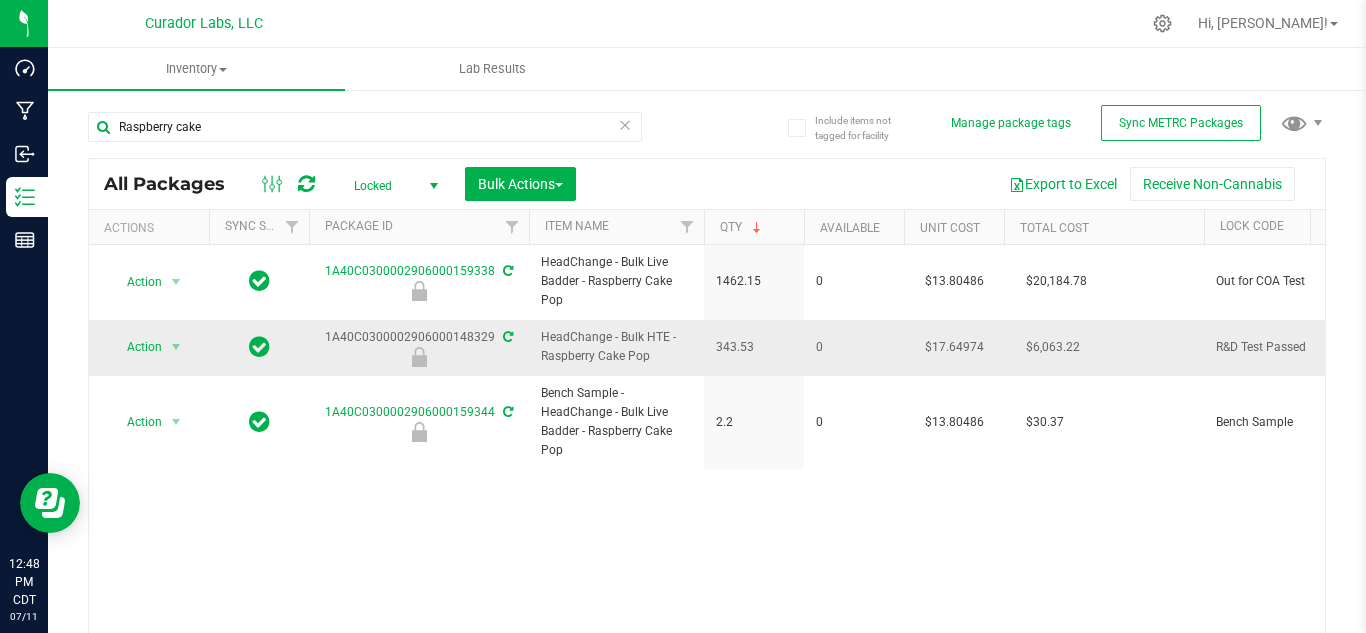 click on "1A40C0300002906000148329" at bounding box center (419, 347) 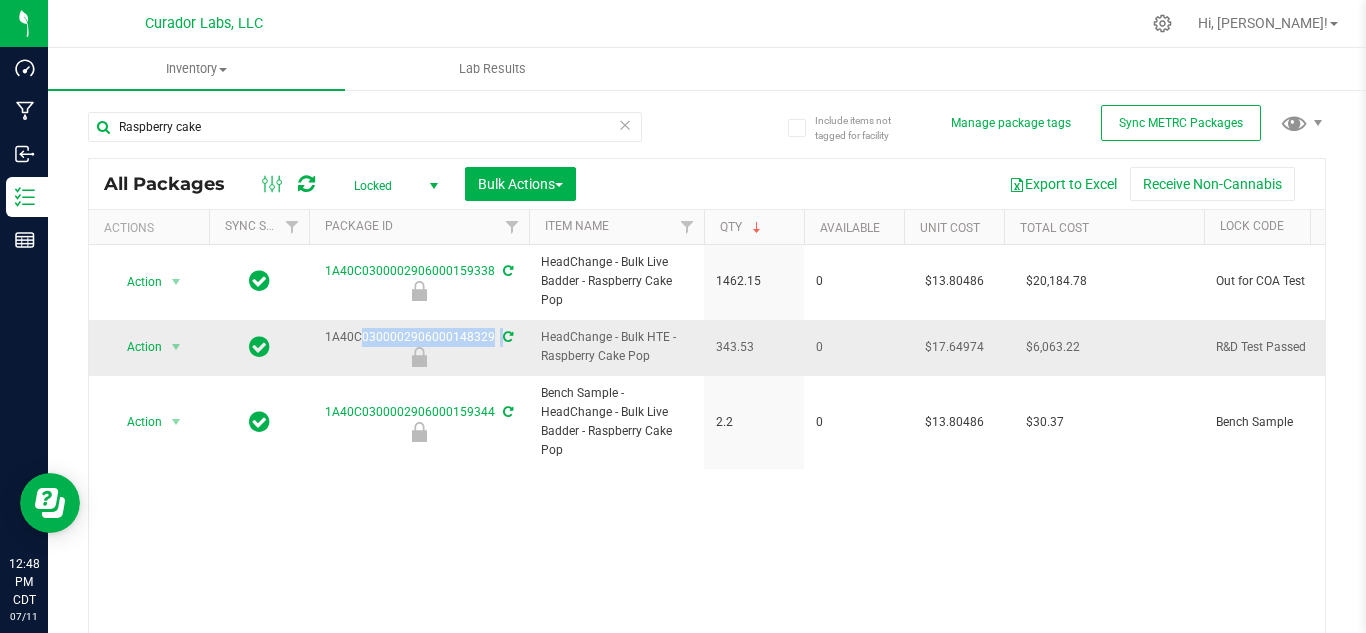 click on "1A40C0300002906000148329" at bounding box center [419, 347] 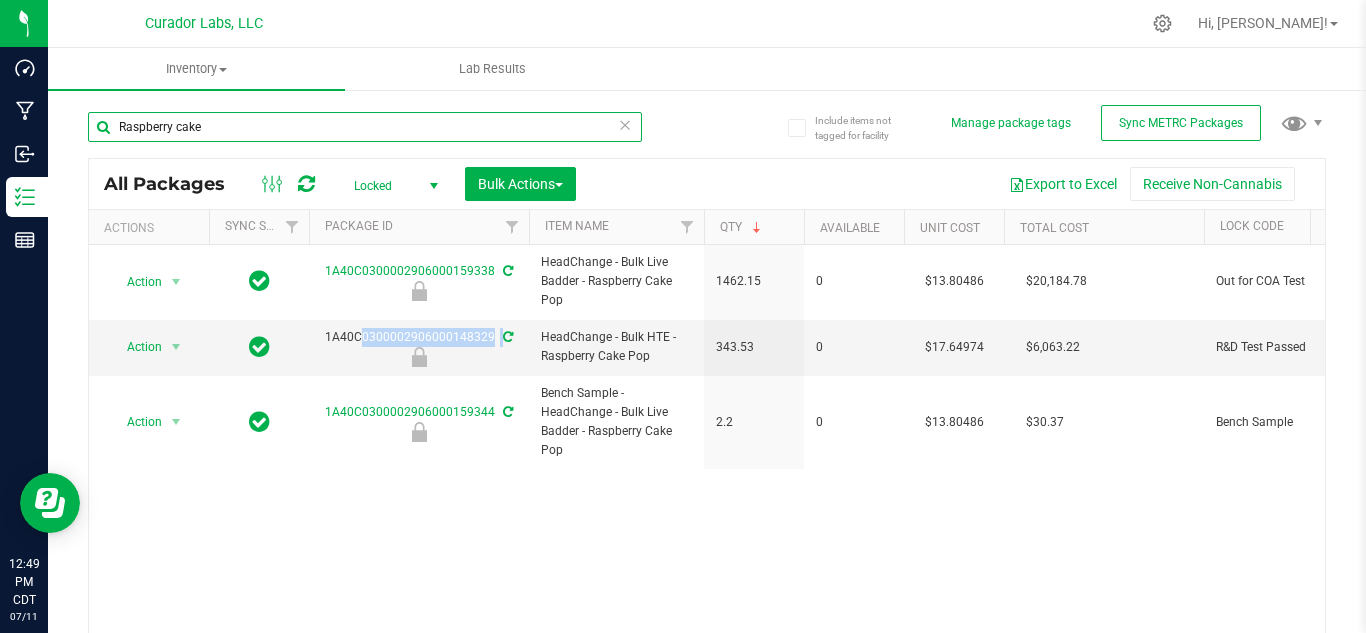click on "Raspberry cake" at bounding box center (365, 127) 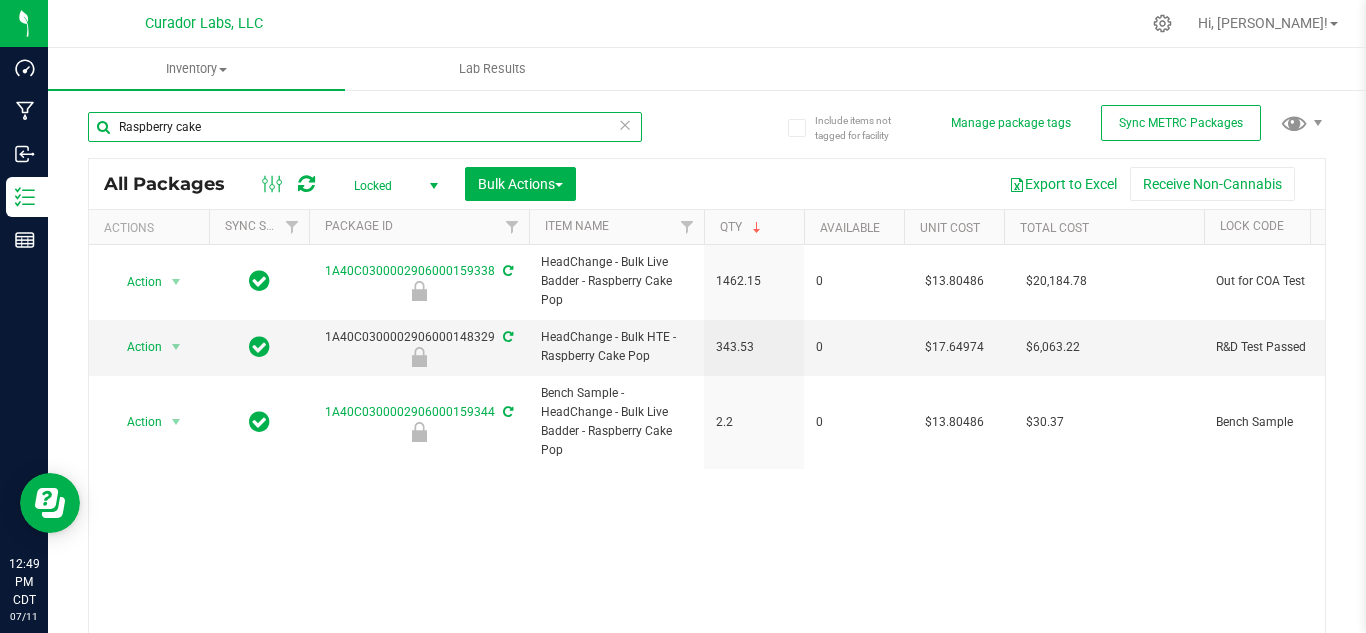 click on "Raspberry cake" at bounding box center [365, 127] 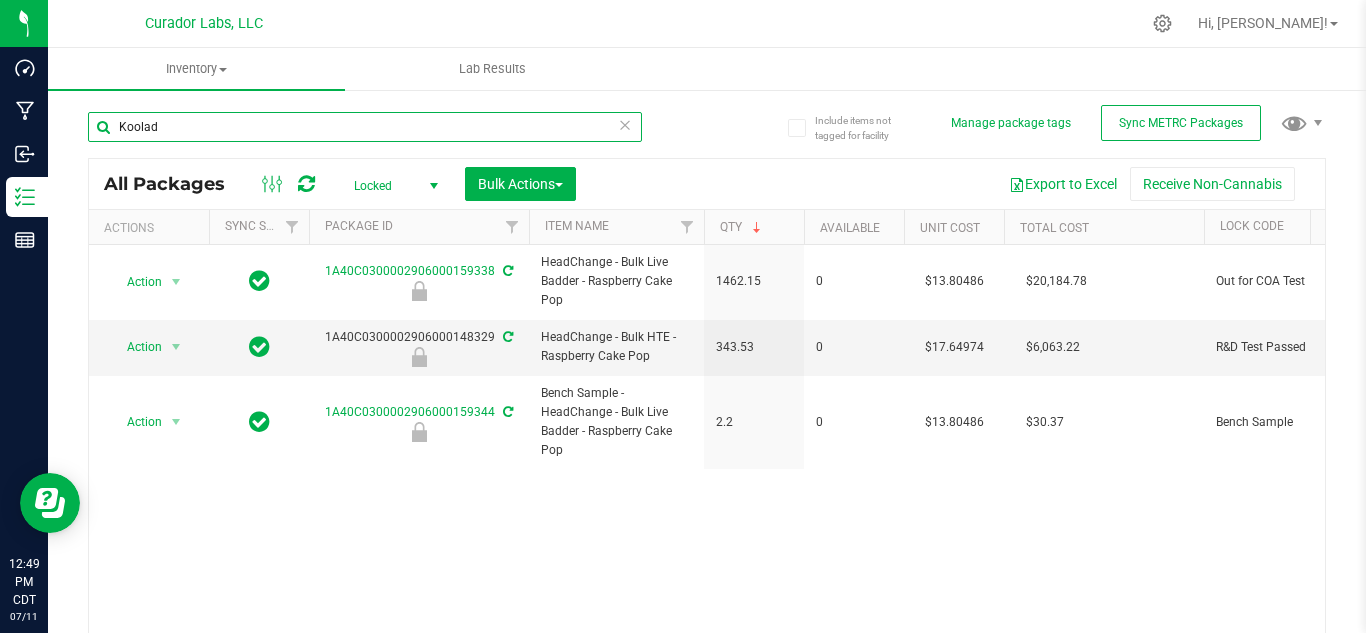 type on "Koolade" 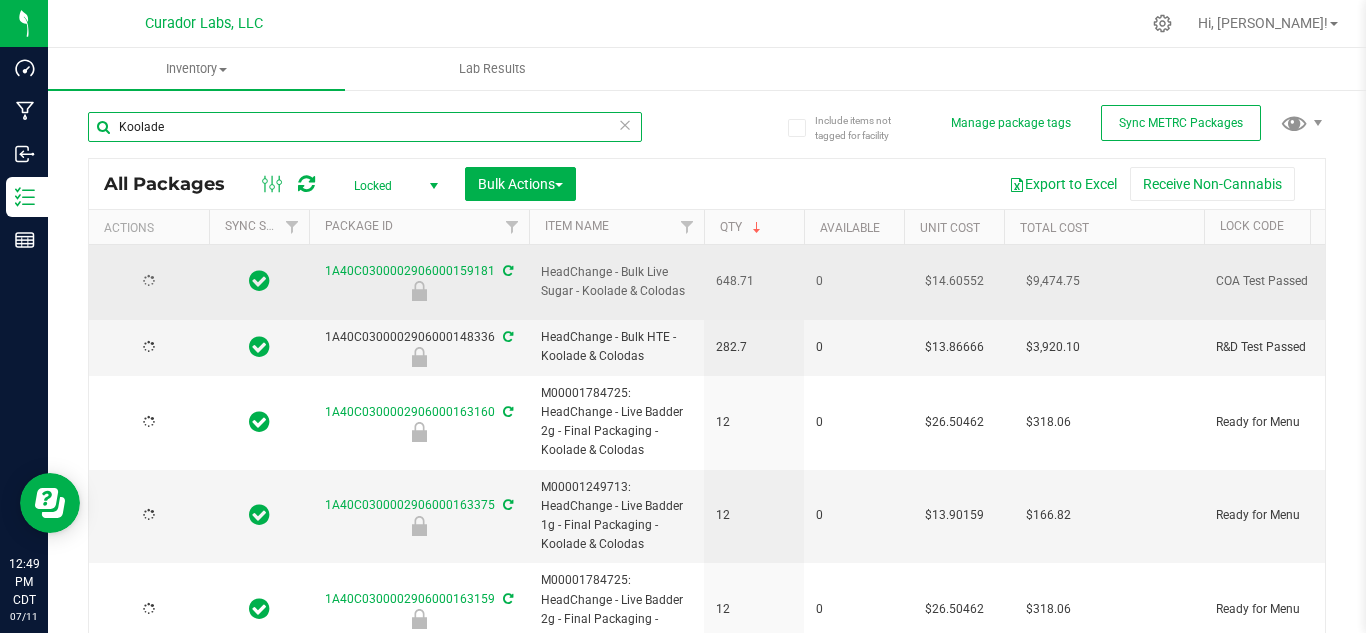 type on "2026-06-19" 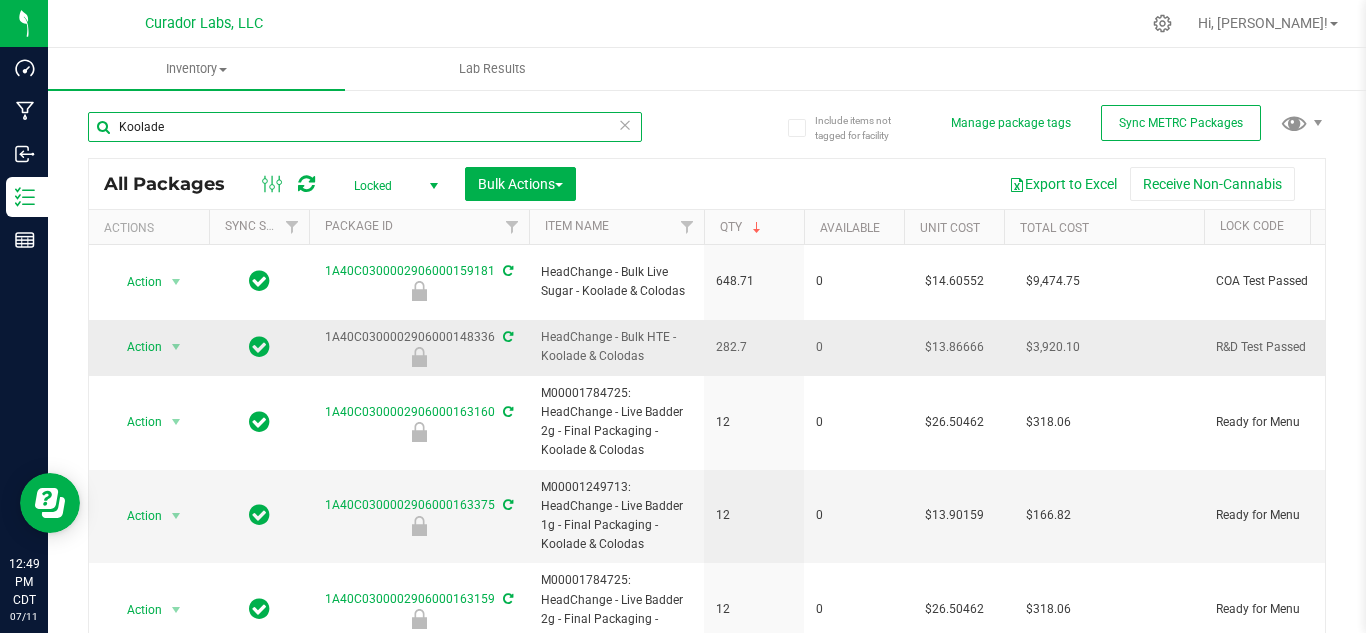 type on "Koolade" 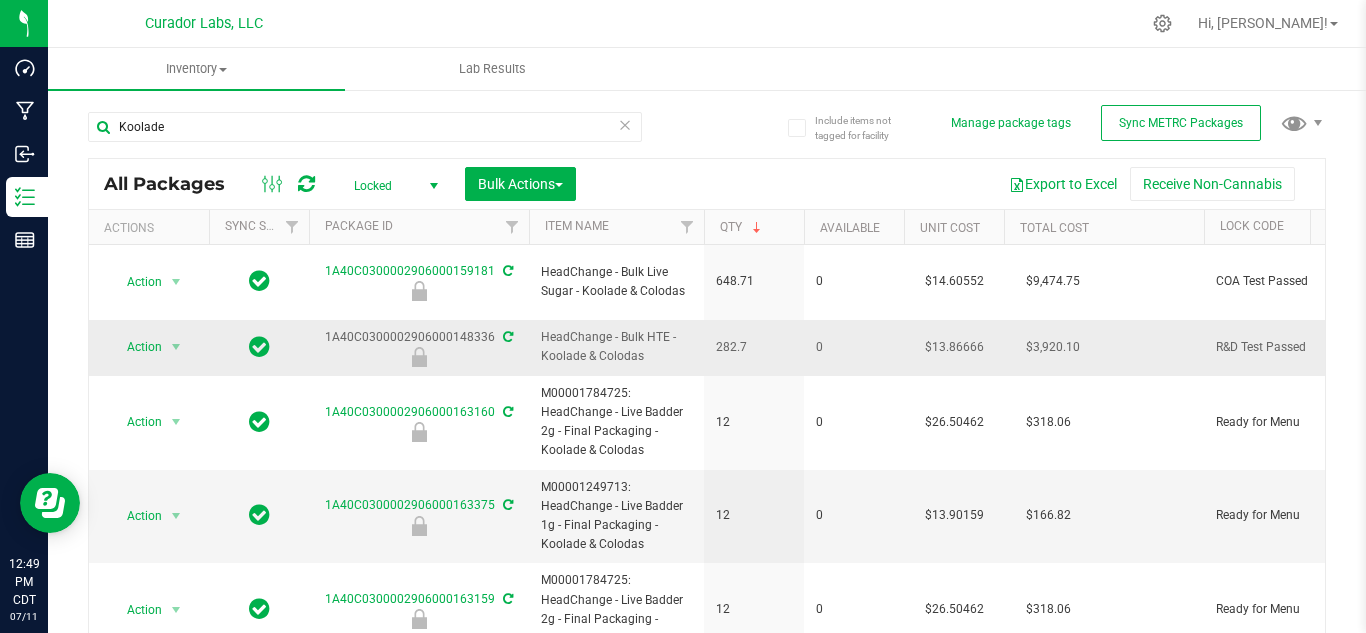 drag, startPoint x: 647, startPoint y: 333, endPoint x: 537, endPoint y: 330, distance: 110.0409 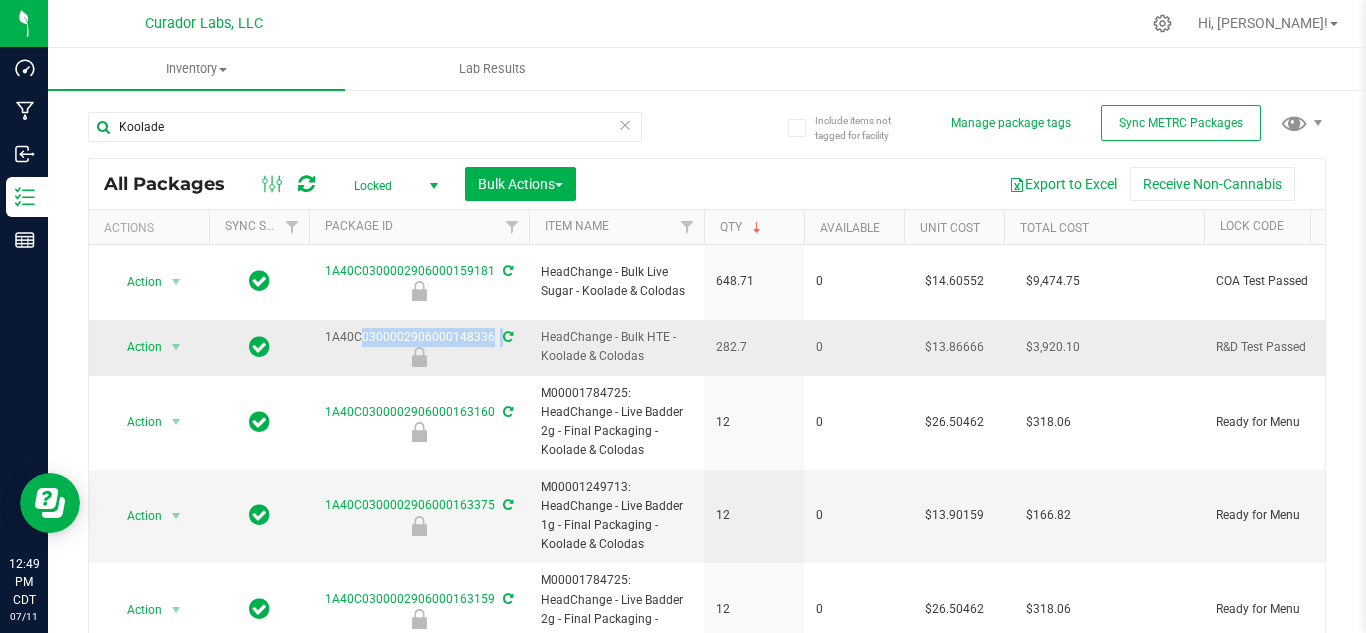 click on "1A40C0300002906000148336" at bounding box center (419, 347) 